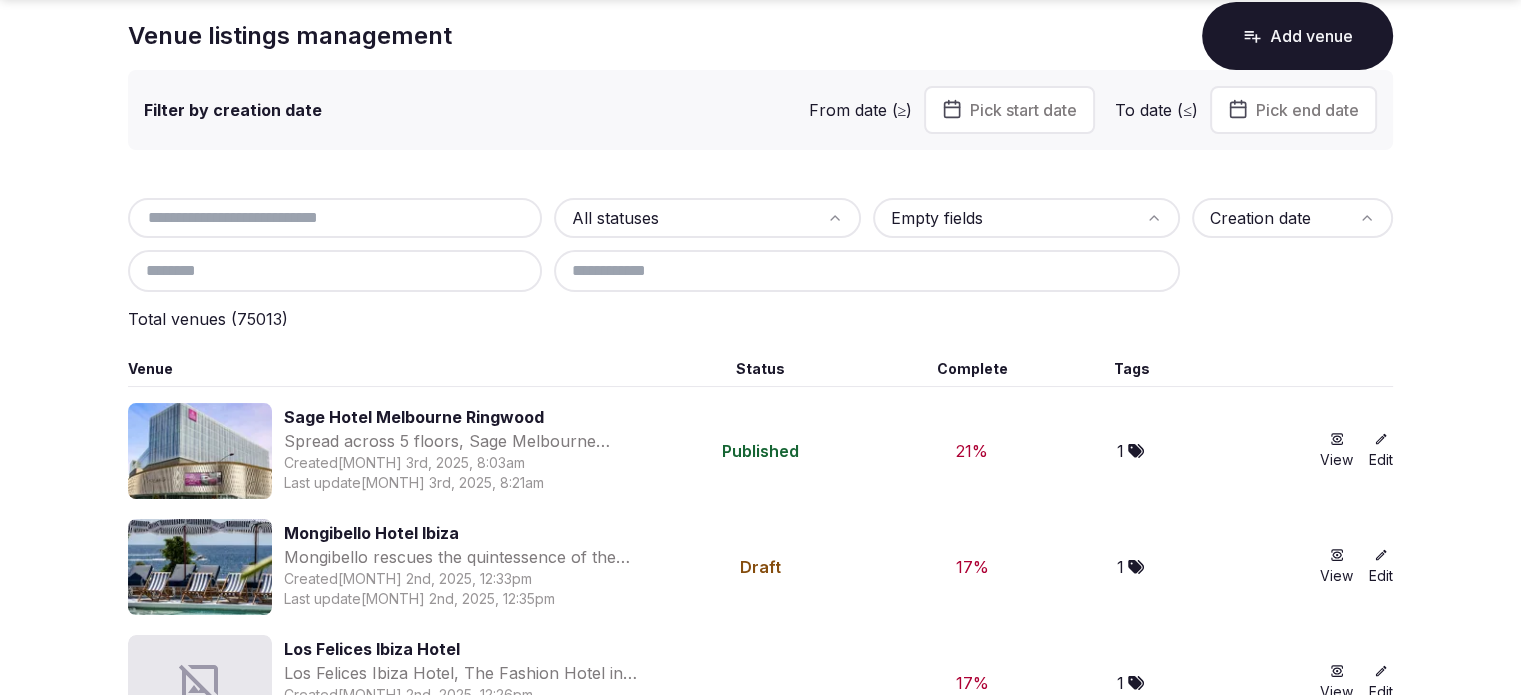 scroll, scrollTop: 0, scrollLeft: 0, axis: both 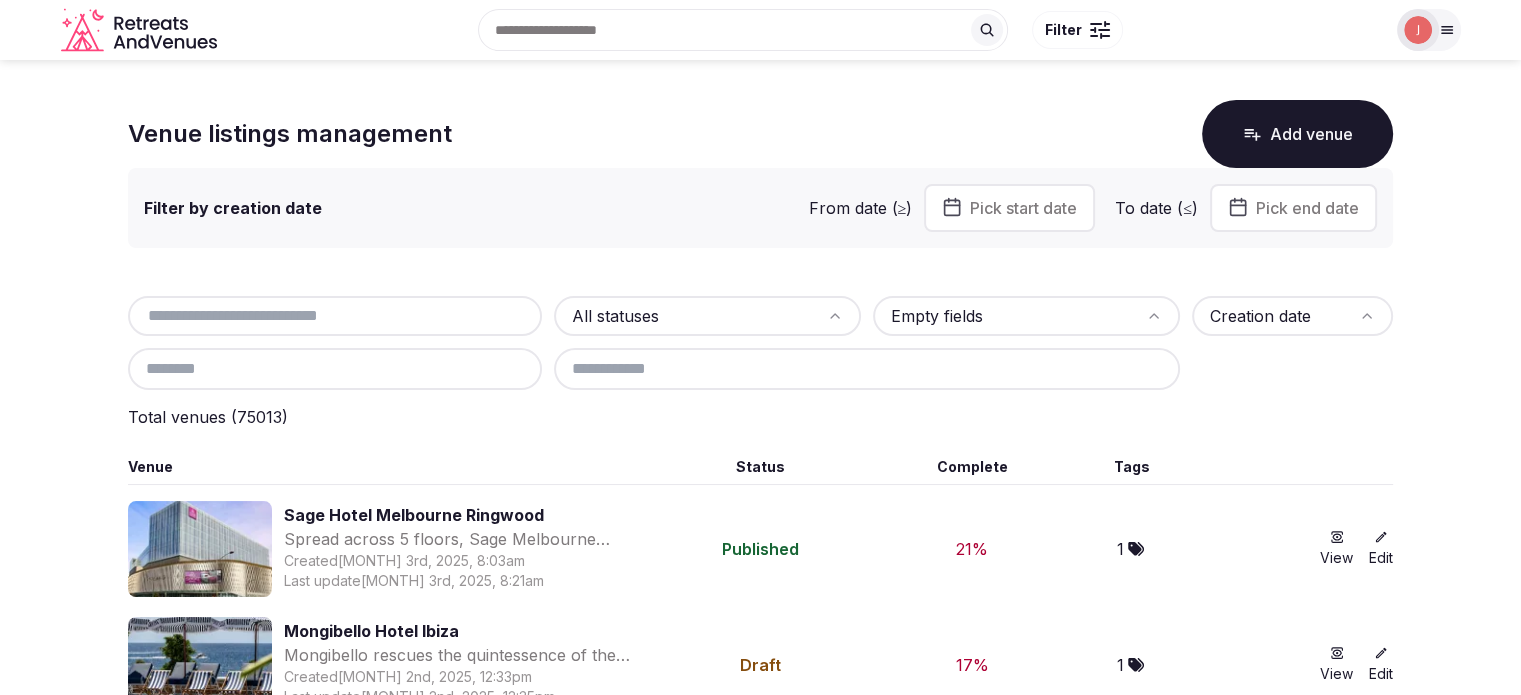 click at bounding box center [1418, 30] 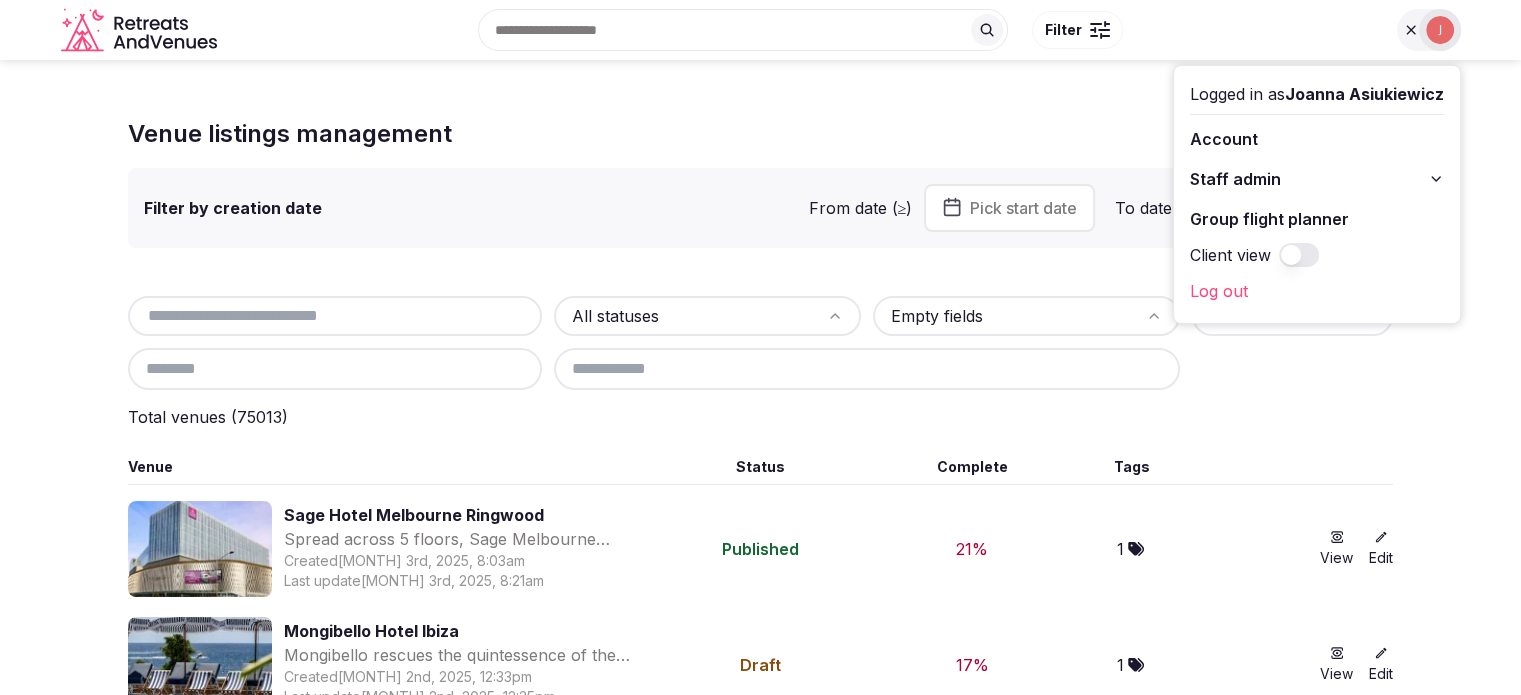 click on "Staff admin" at bounding box center [1235, 179] 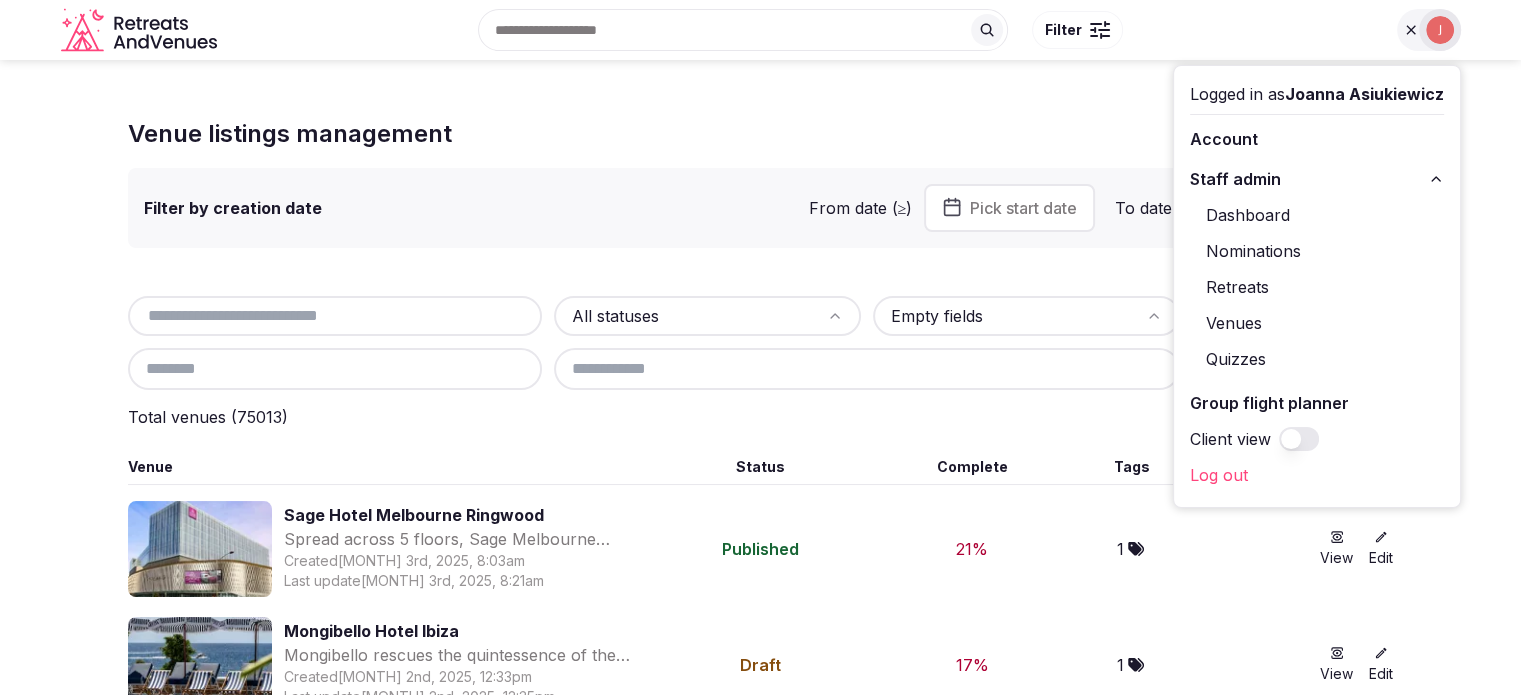 click on "Dashboard" at bounding box center [1317, 215] 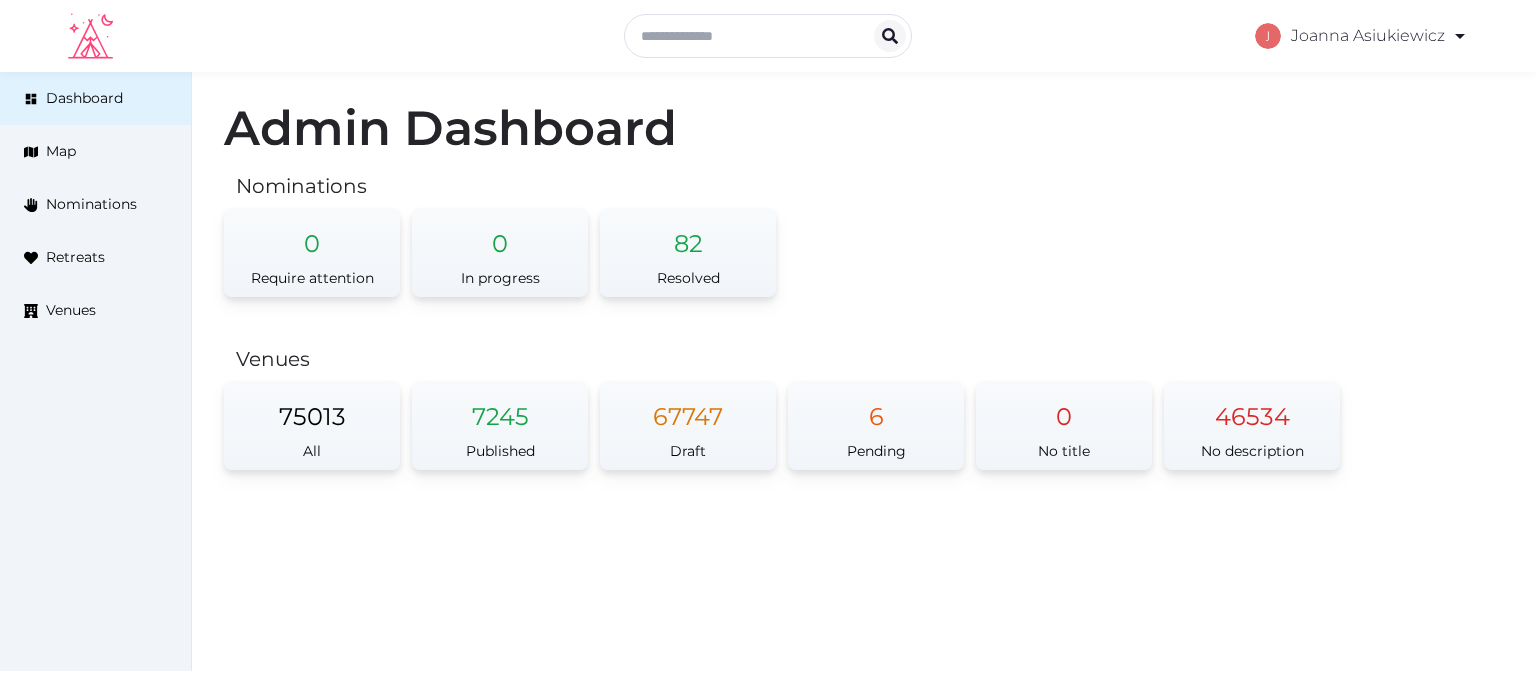 scroll, scrollTop: 0, scrollLeft: 0, axis: both 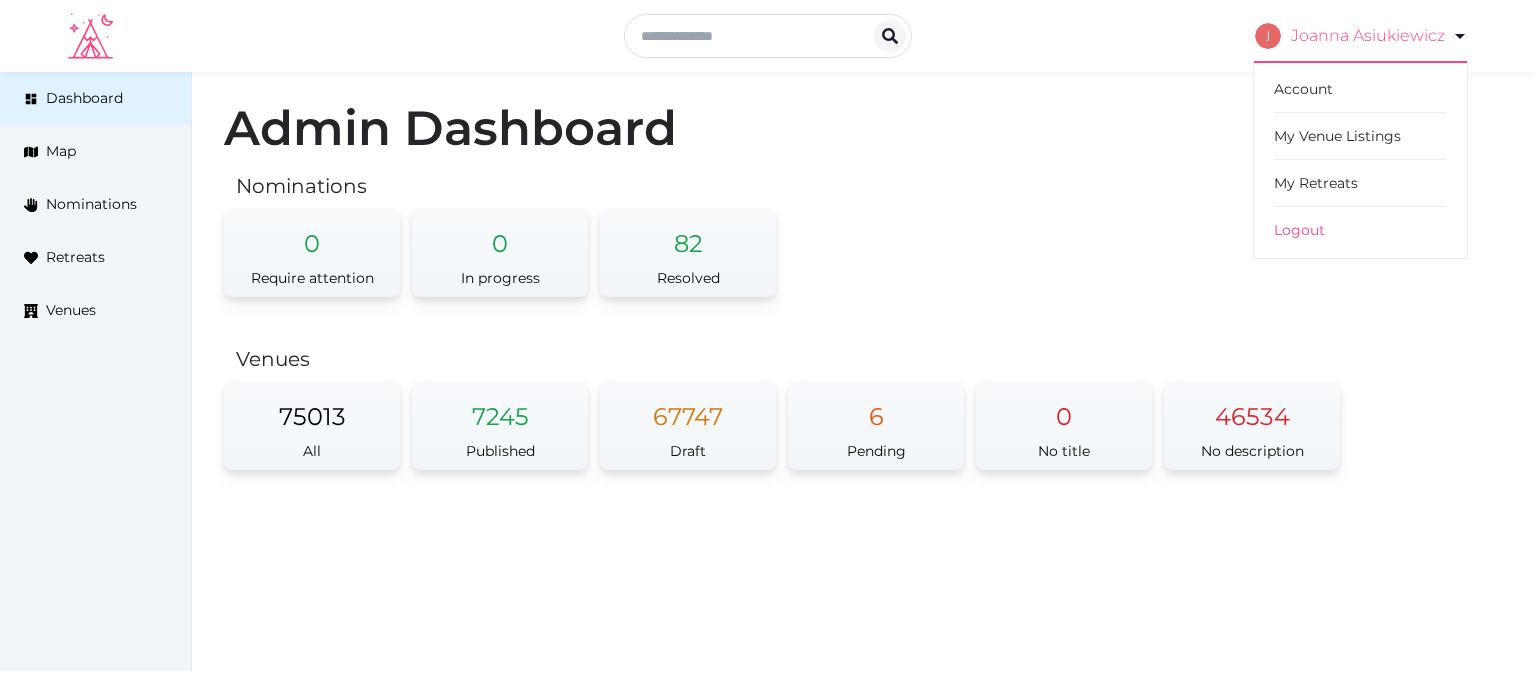 click on "Joanna Asiukiewicz" at bounding box center (1361, 36) 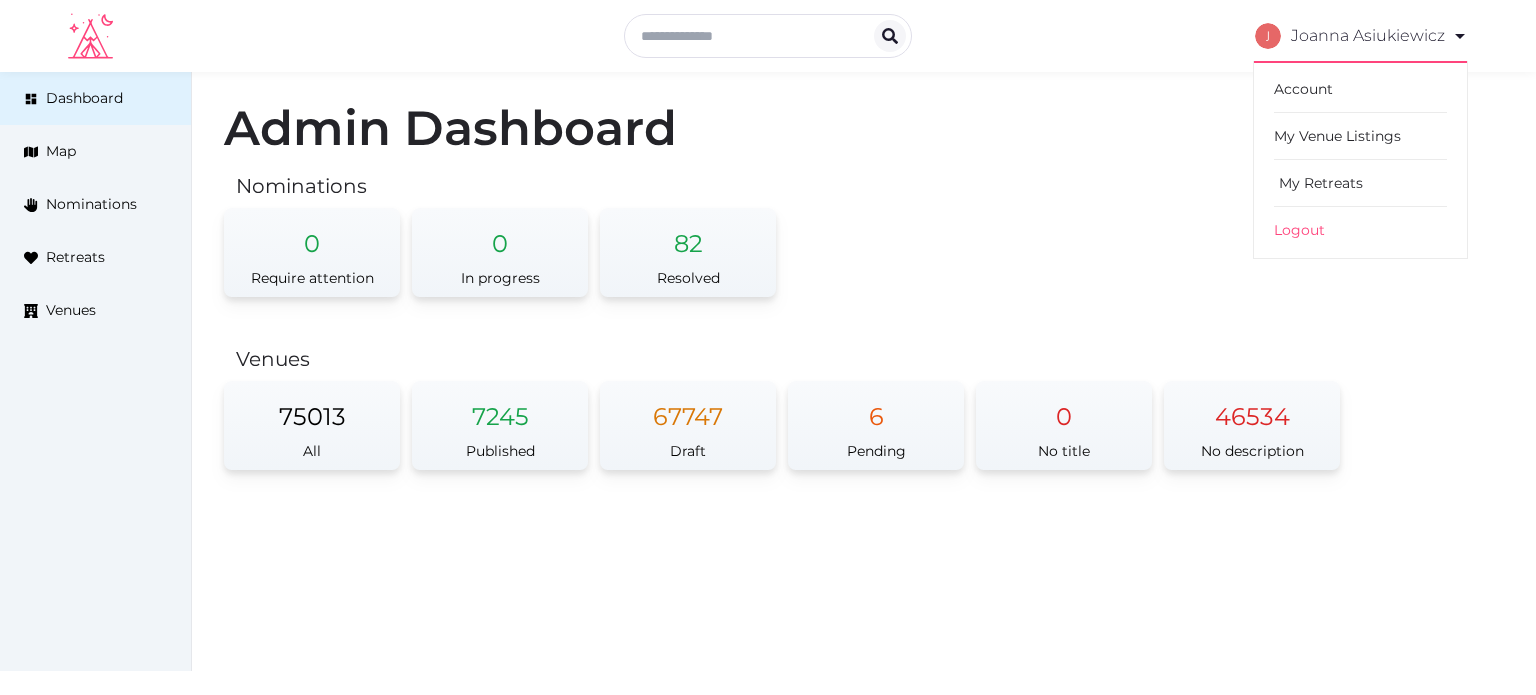 click on "My Retreats" at bounding box center (1360, 183) 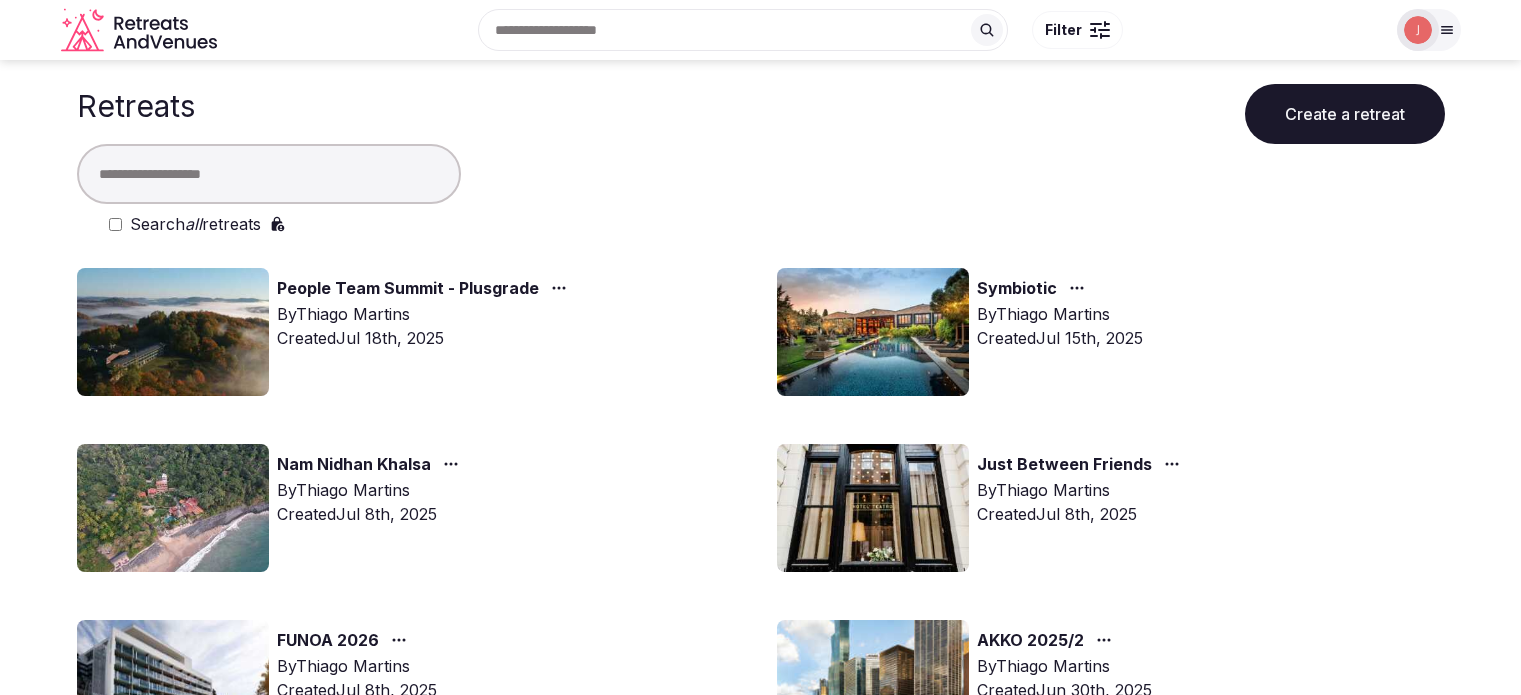 scroll, scrollTop: 0, scrollLeft: 0, axis: both 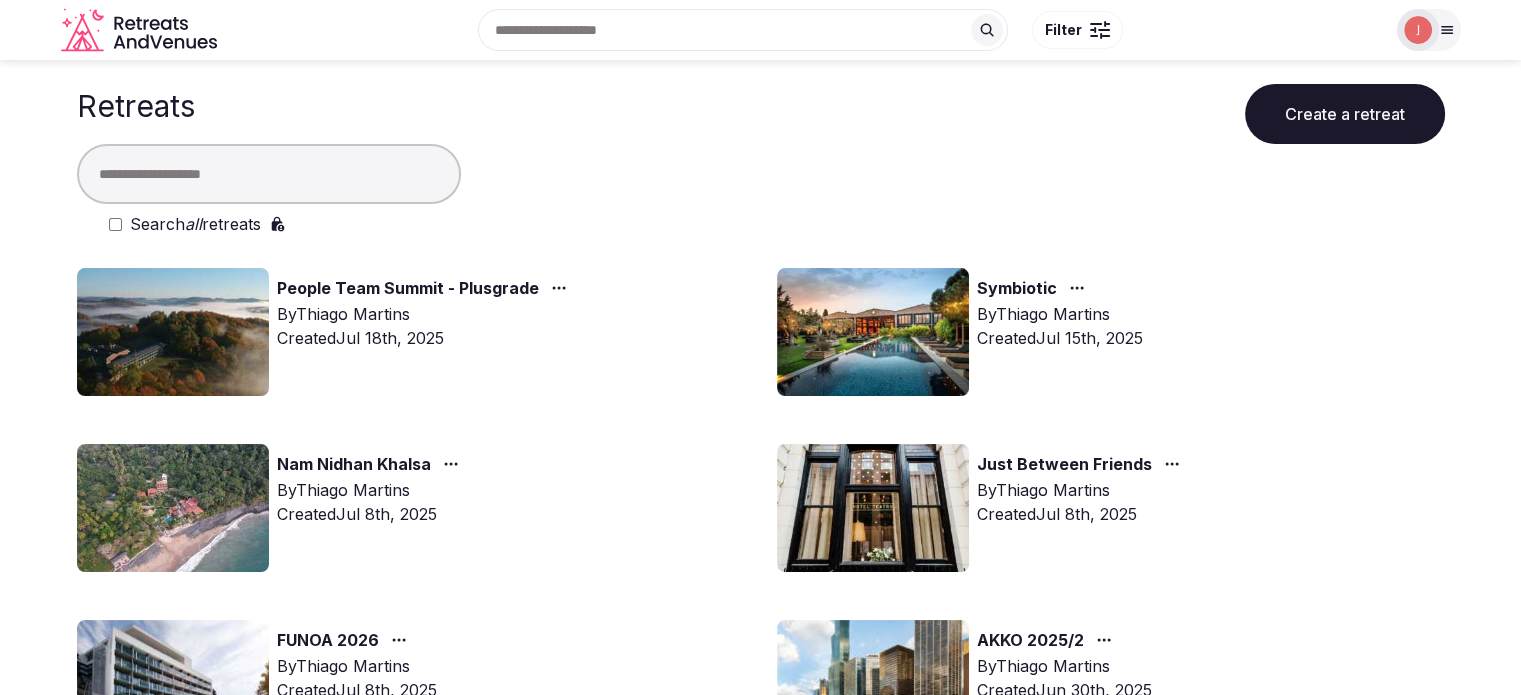 click at bounding box center (269, 174) 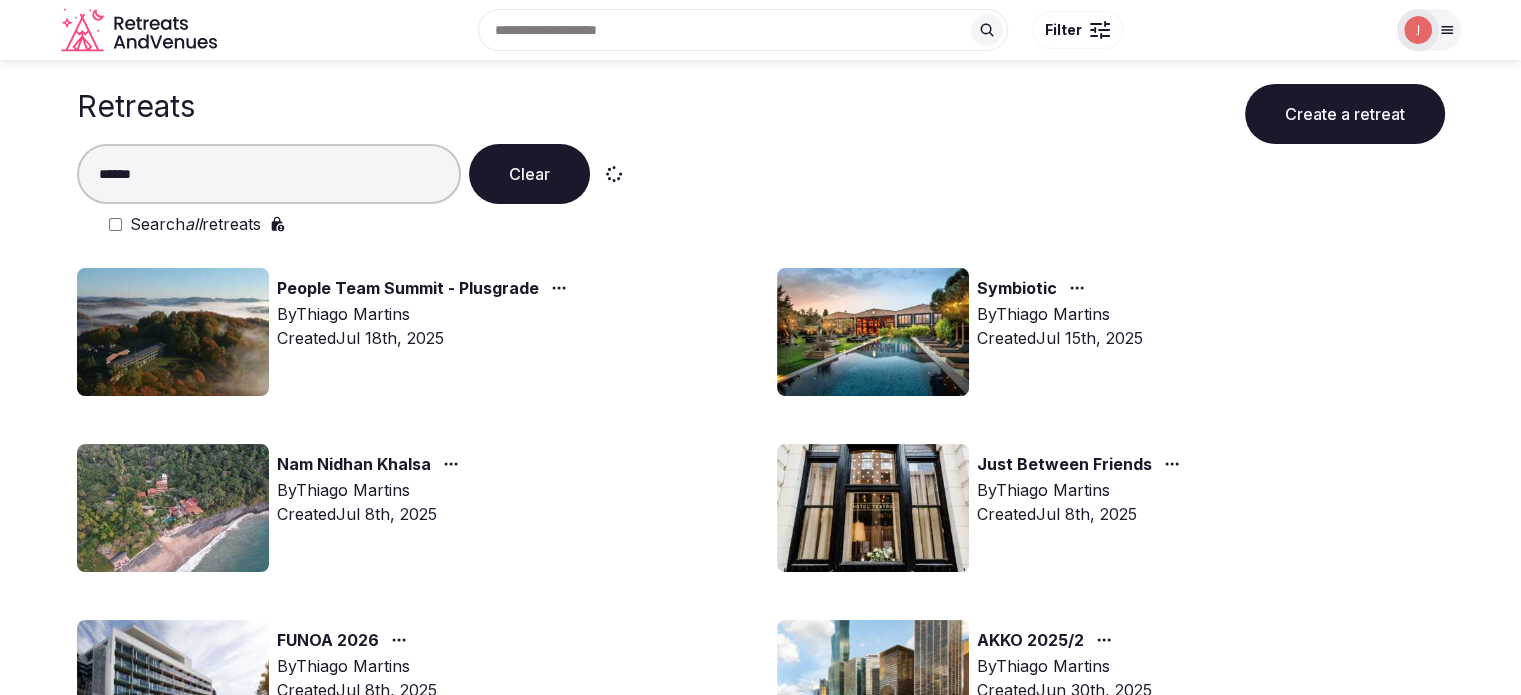 type on "******" 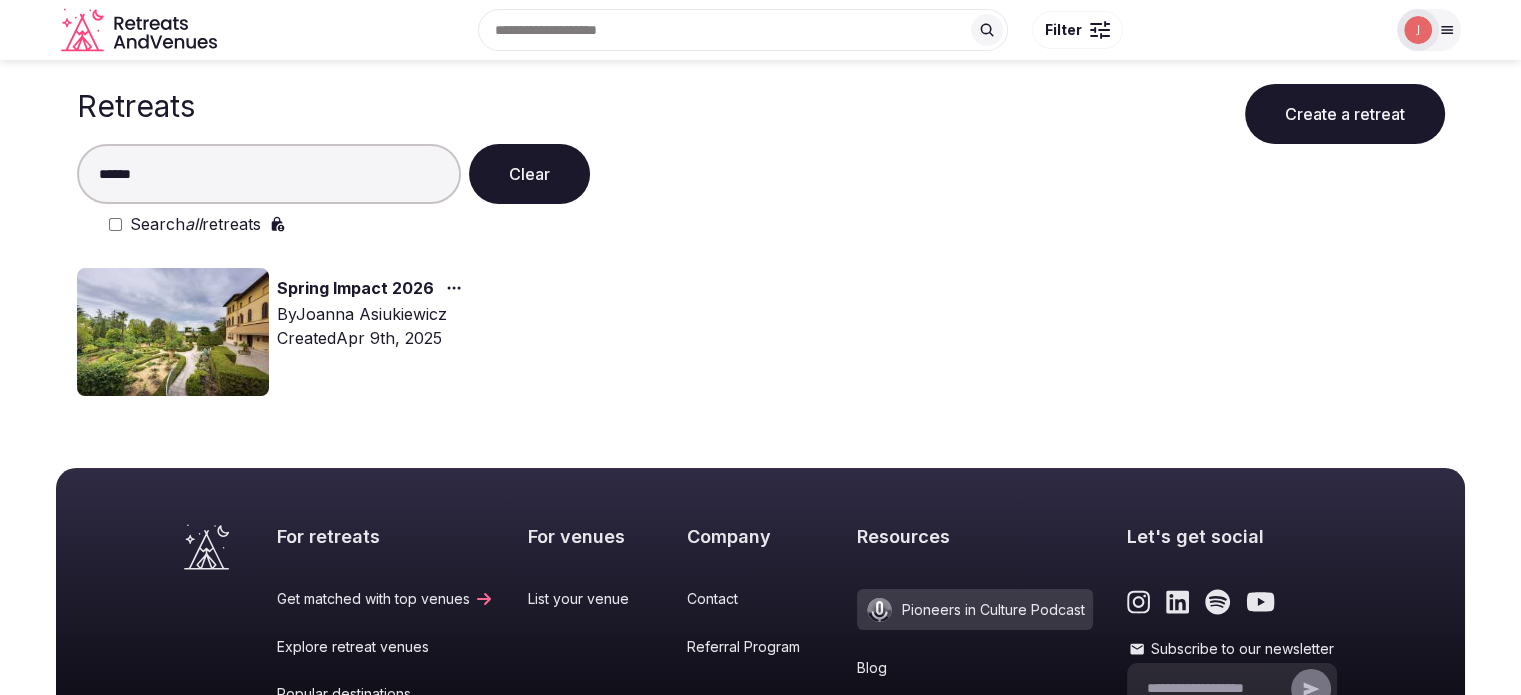 click at bounding box center (173, 332) 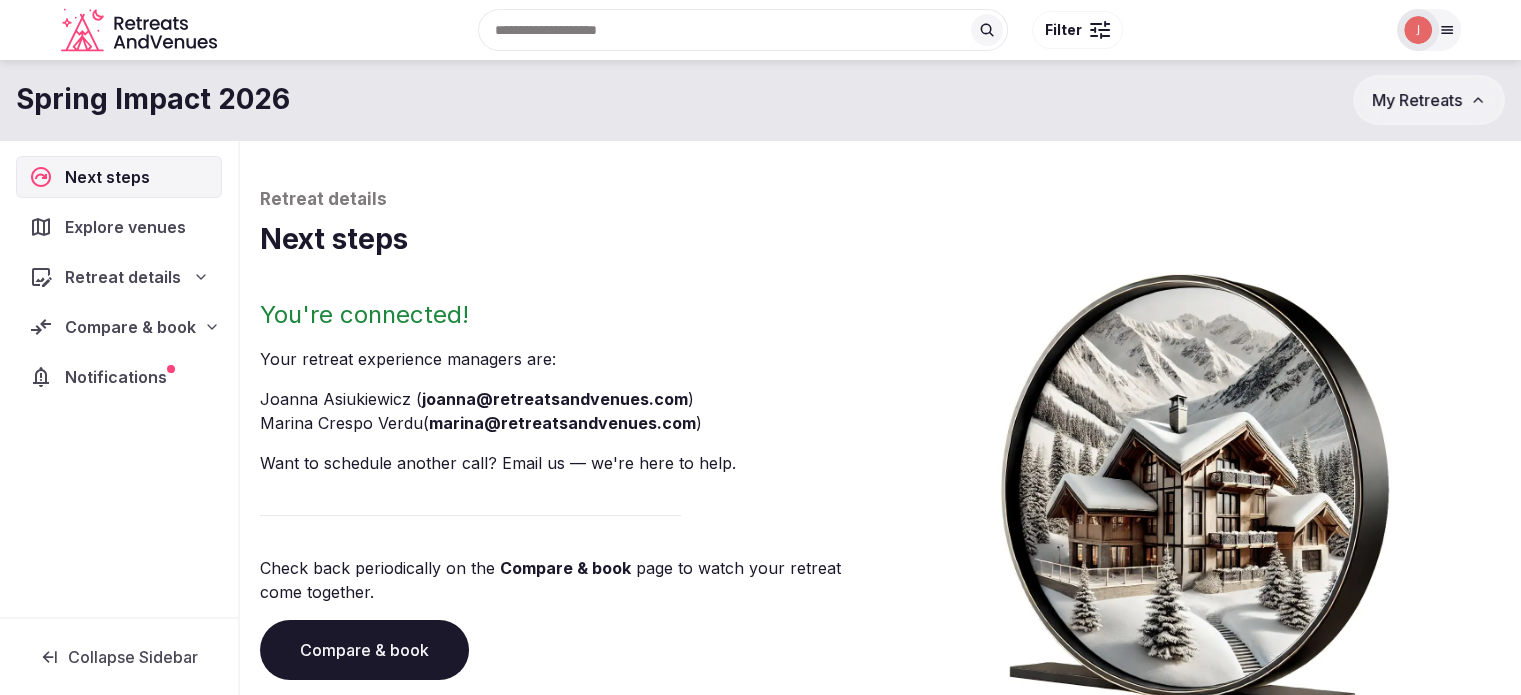 click on "Notifications" at bounding box center (120, 377) 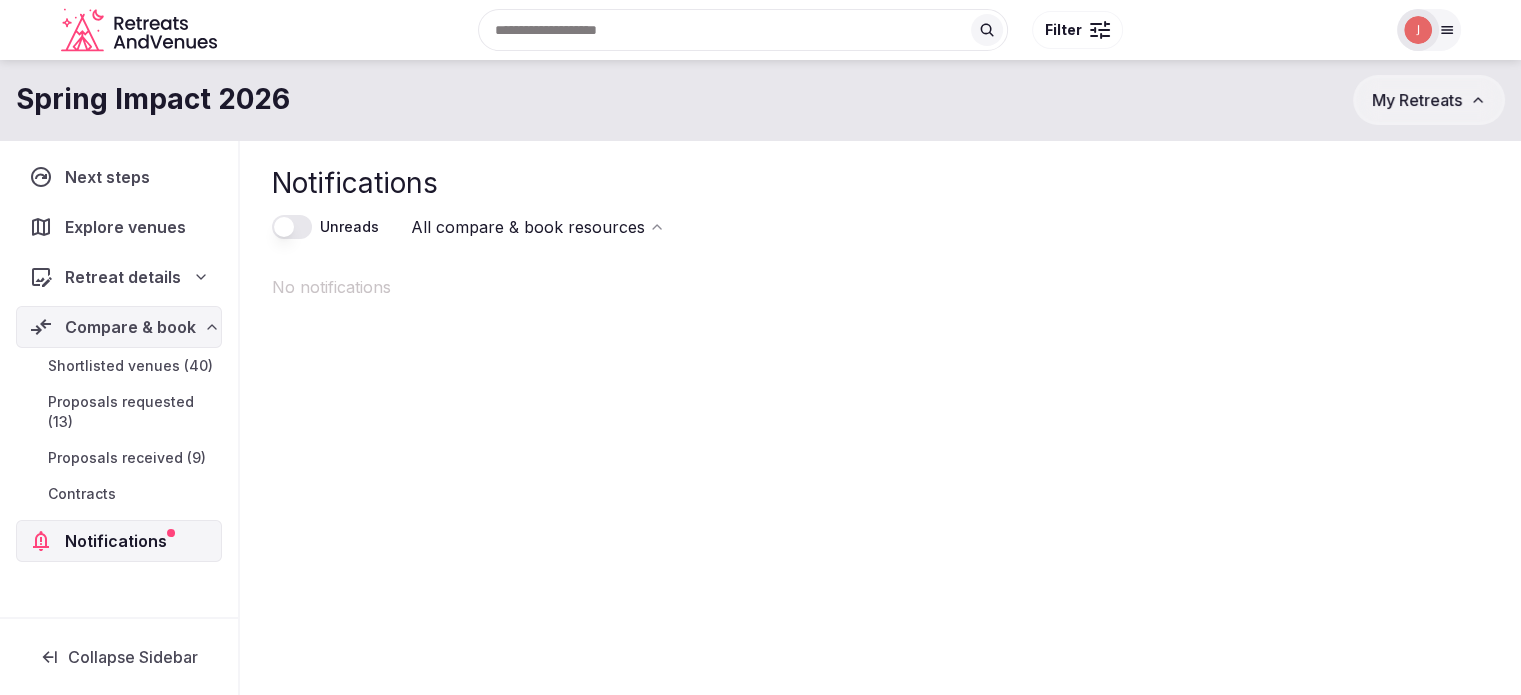 click on "Proposals received (9)" at bounding box center (127, 458) 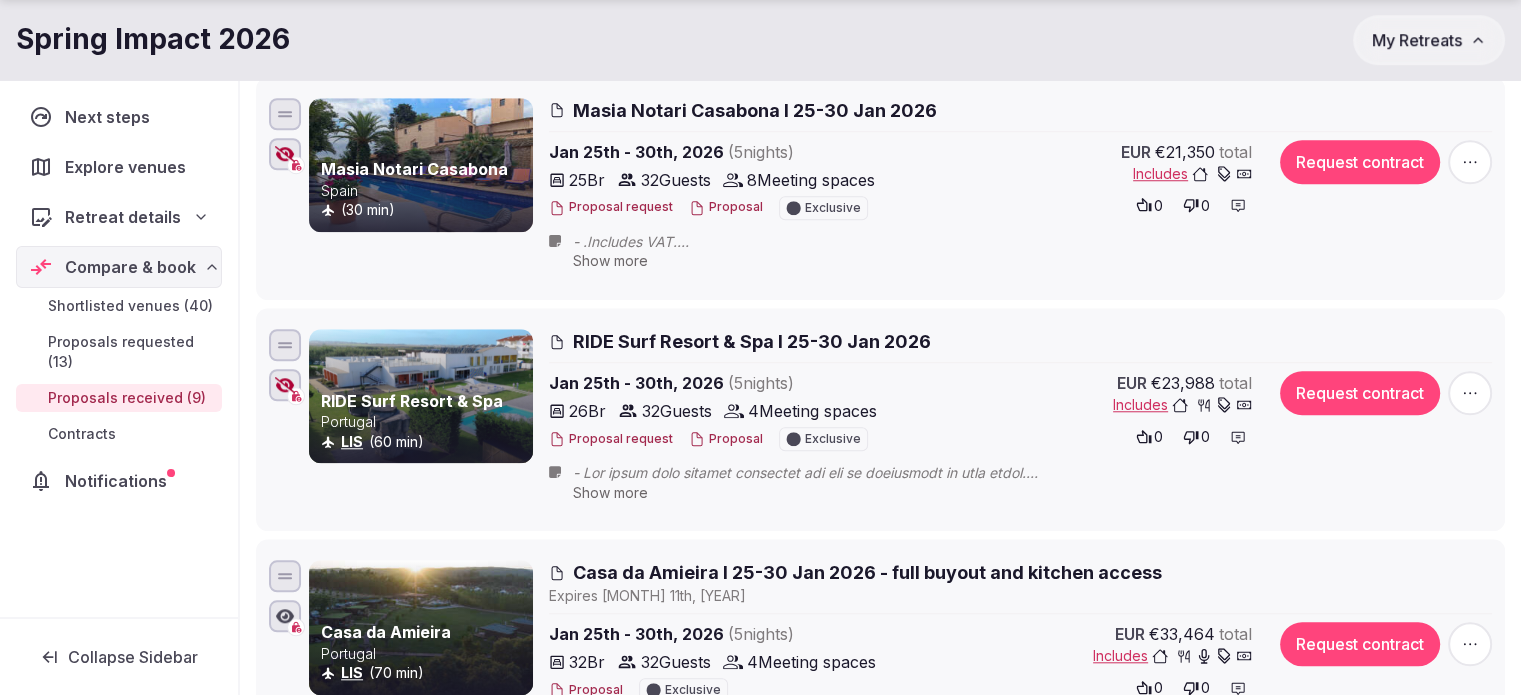 scroll, scrollTop: 1700, scrollLeft: 0, axis: vertical 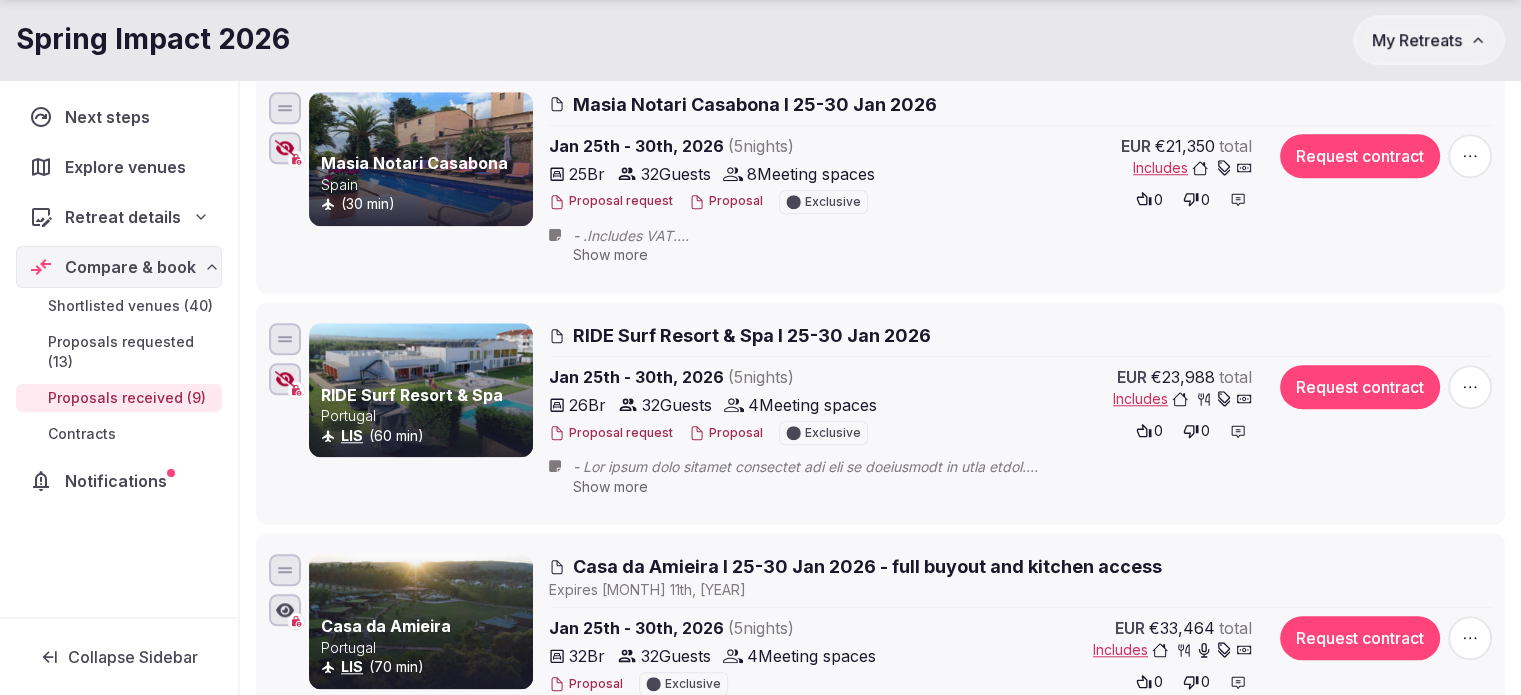 click on "Show more" at bounding box center (610, 486) 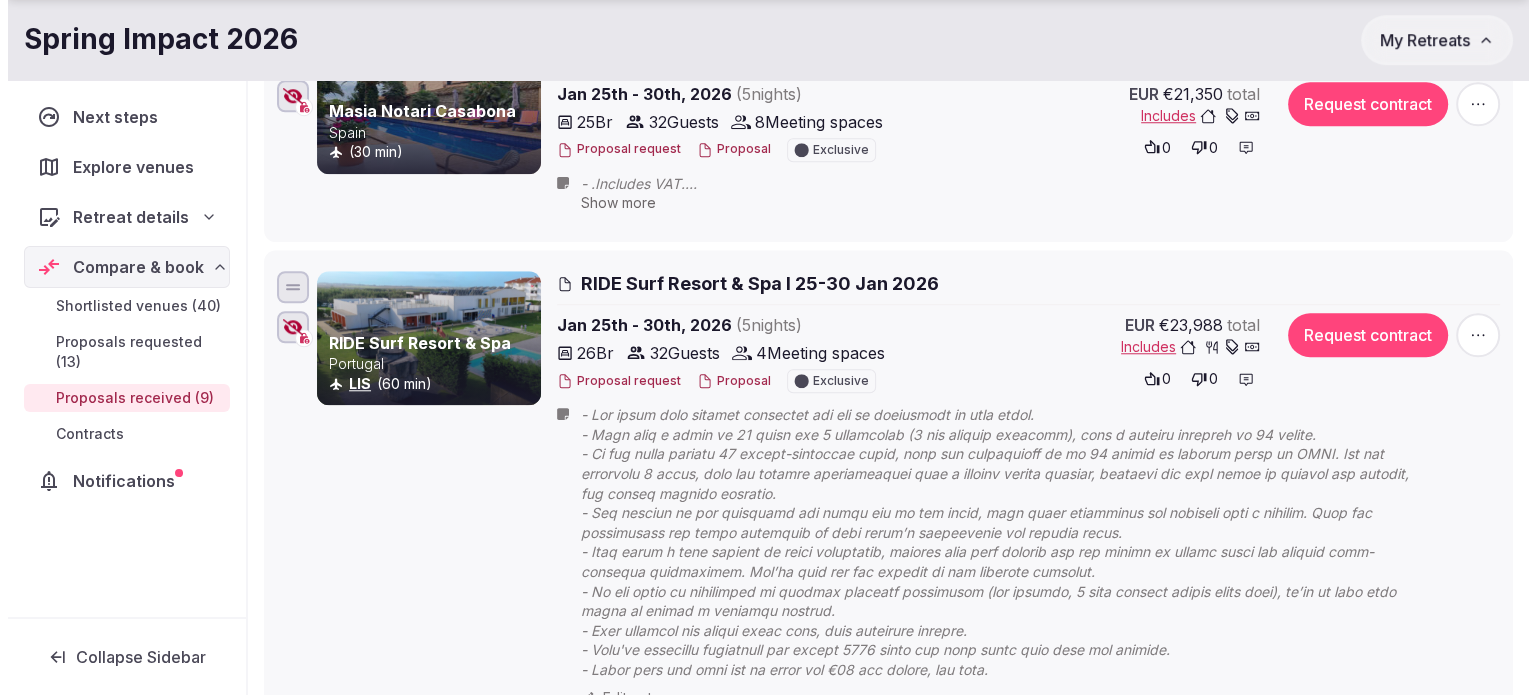 scroll, scrollTop: 1800, scrollLeft: 0, axis: vertical 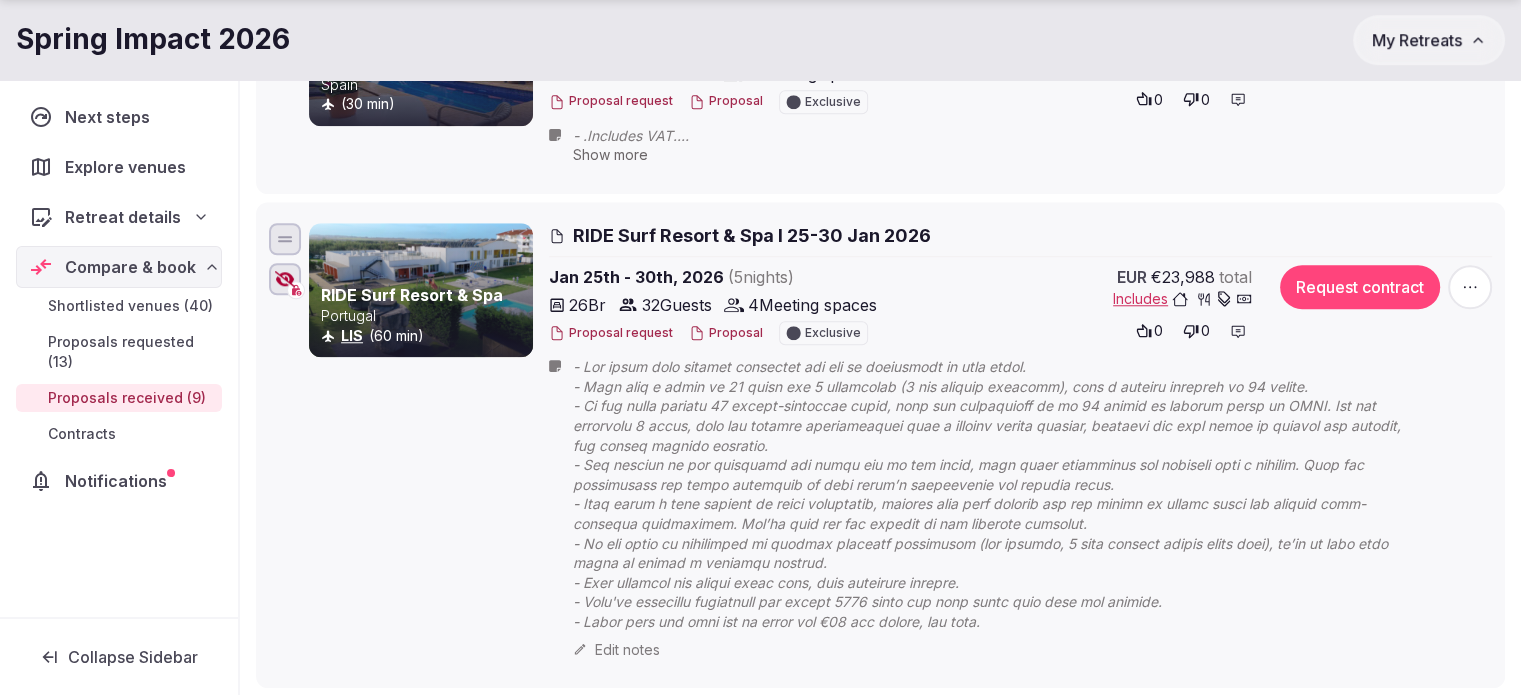 click at bounding box center [1009, 494] 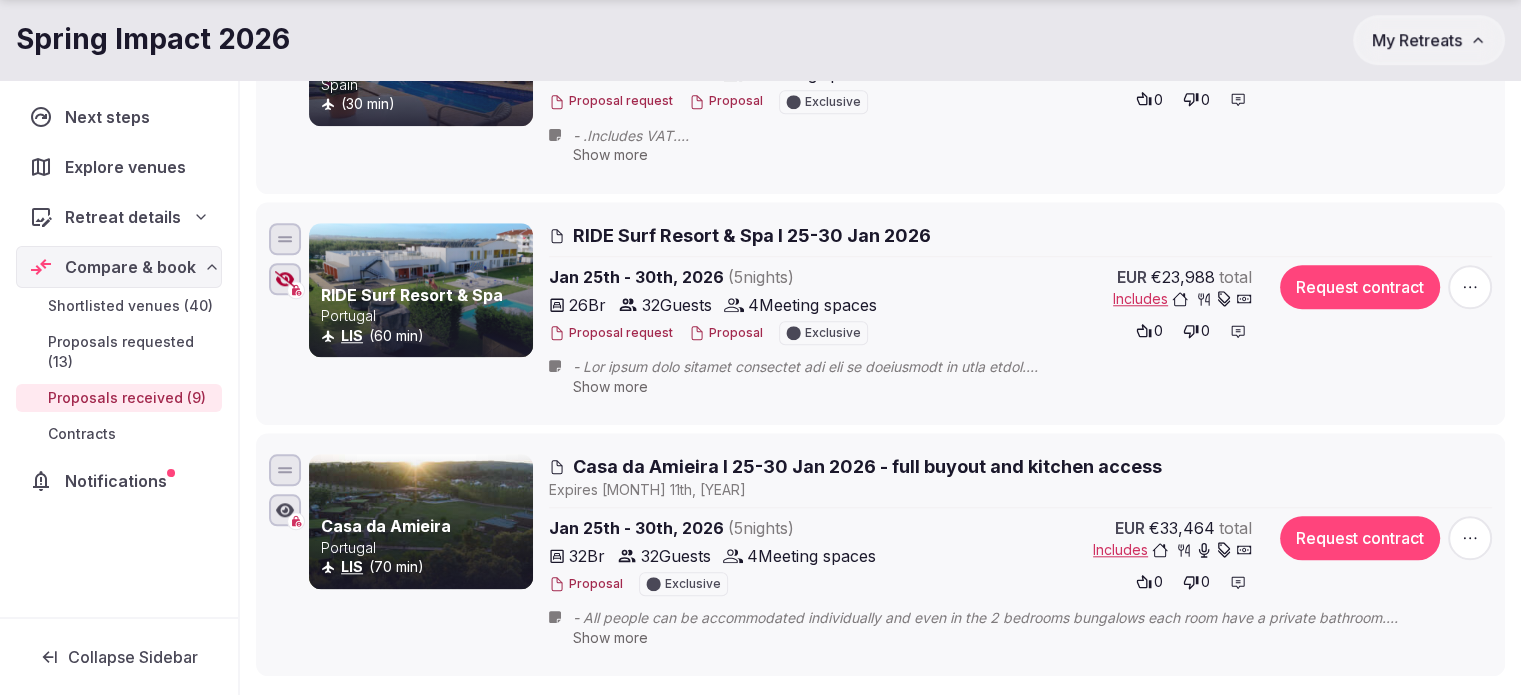 click on "Show more" at bounding box center (1009, 376) 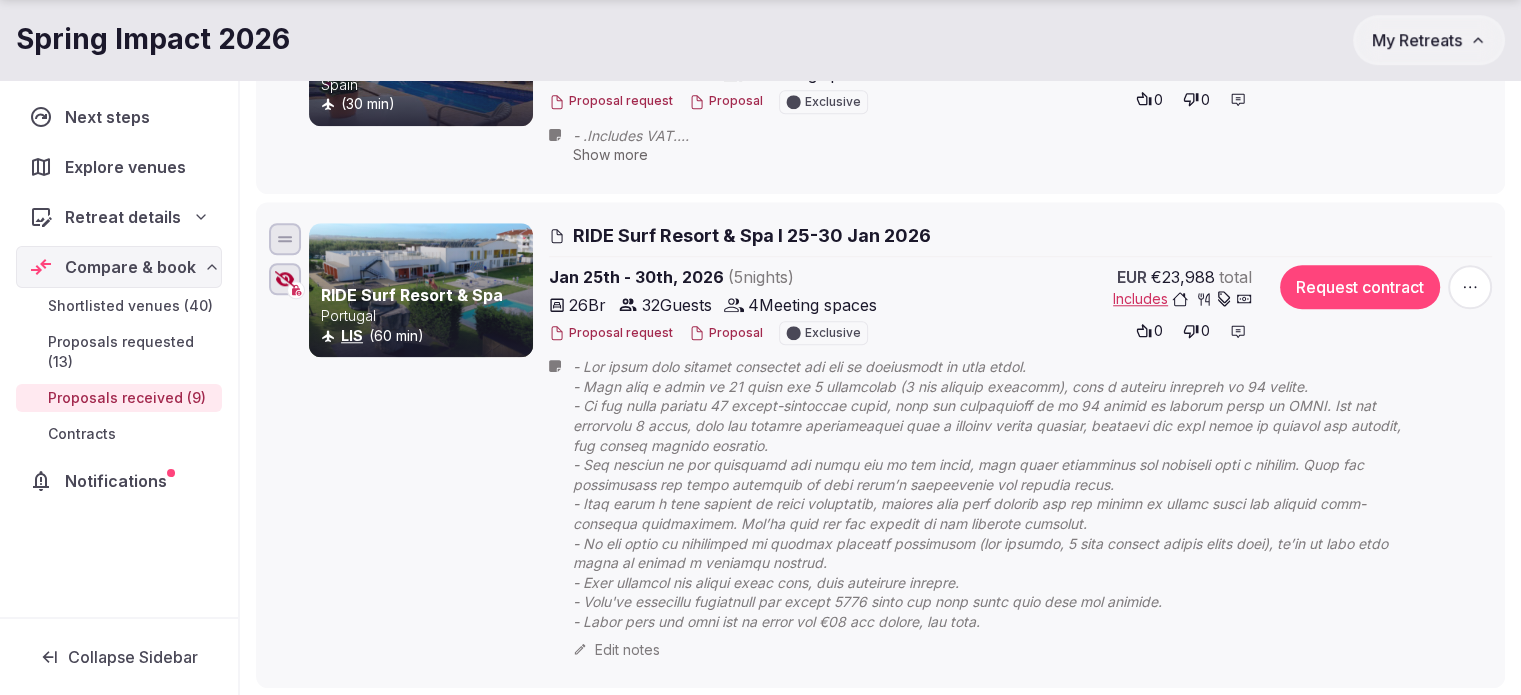 click on "Proposal" at bounding box center (726, 333) 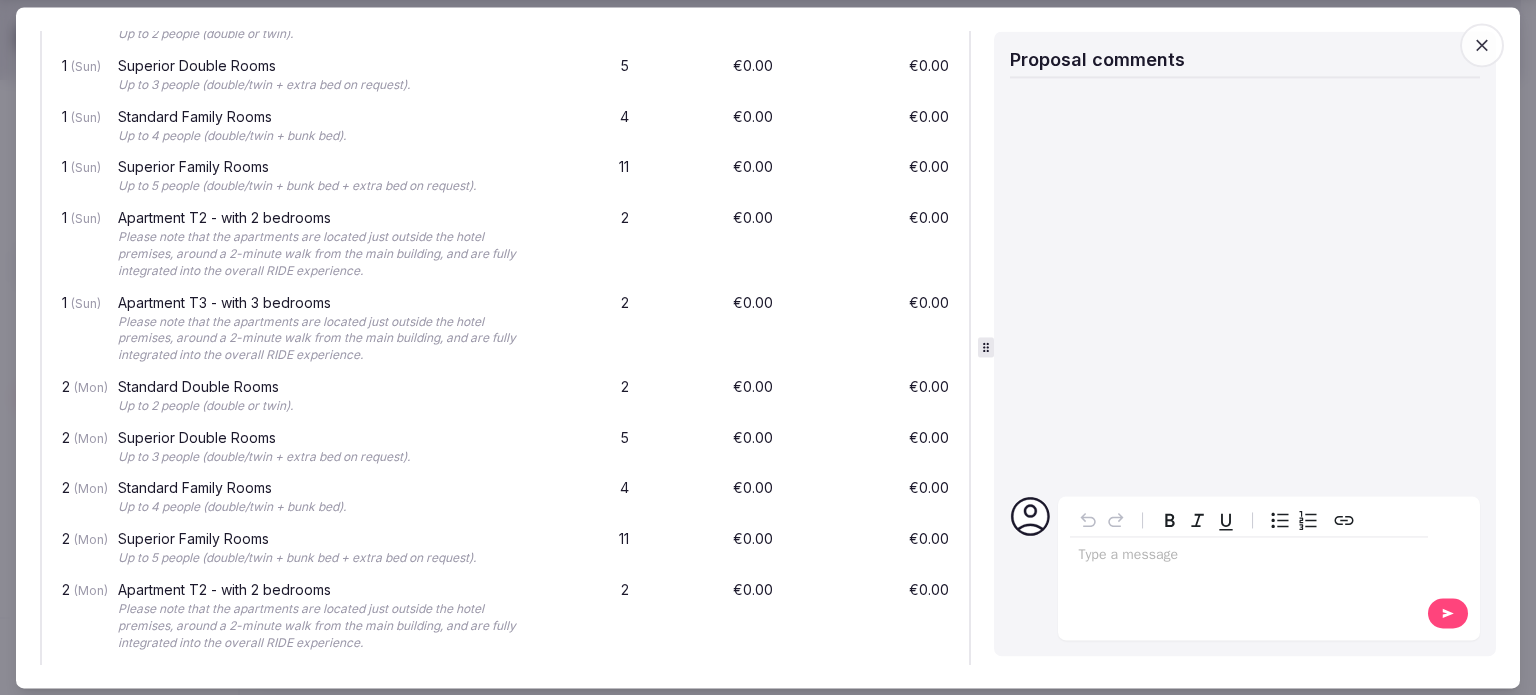 scroll, scrollTop: 1000, scrollLeft: 0, axis: vertical 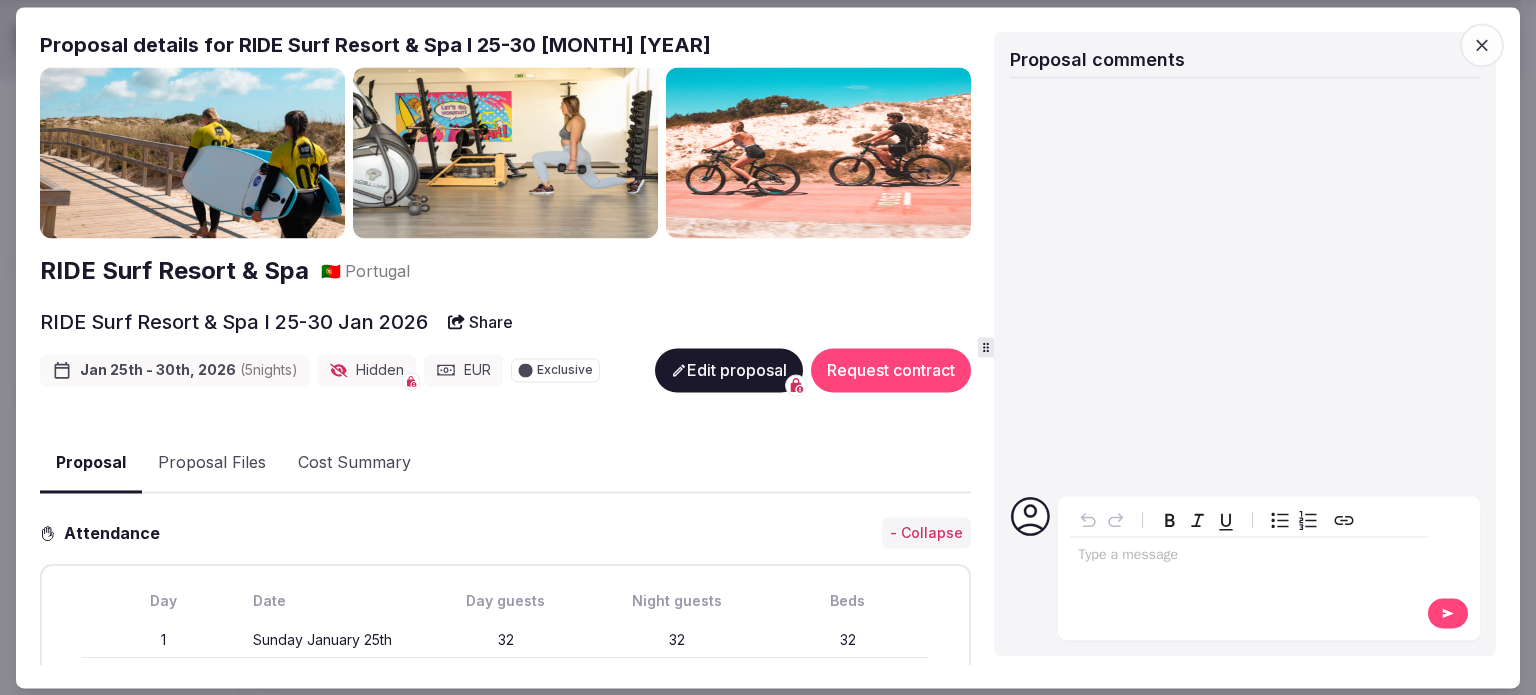 click 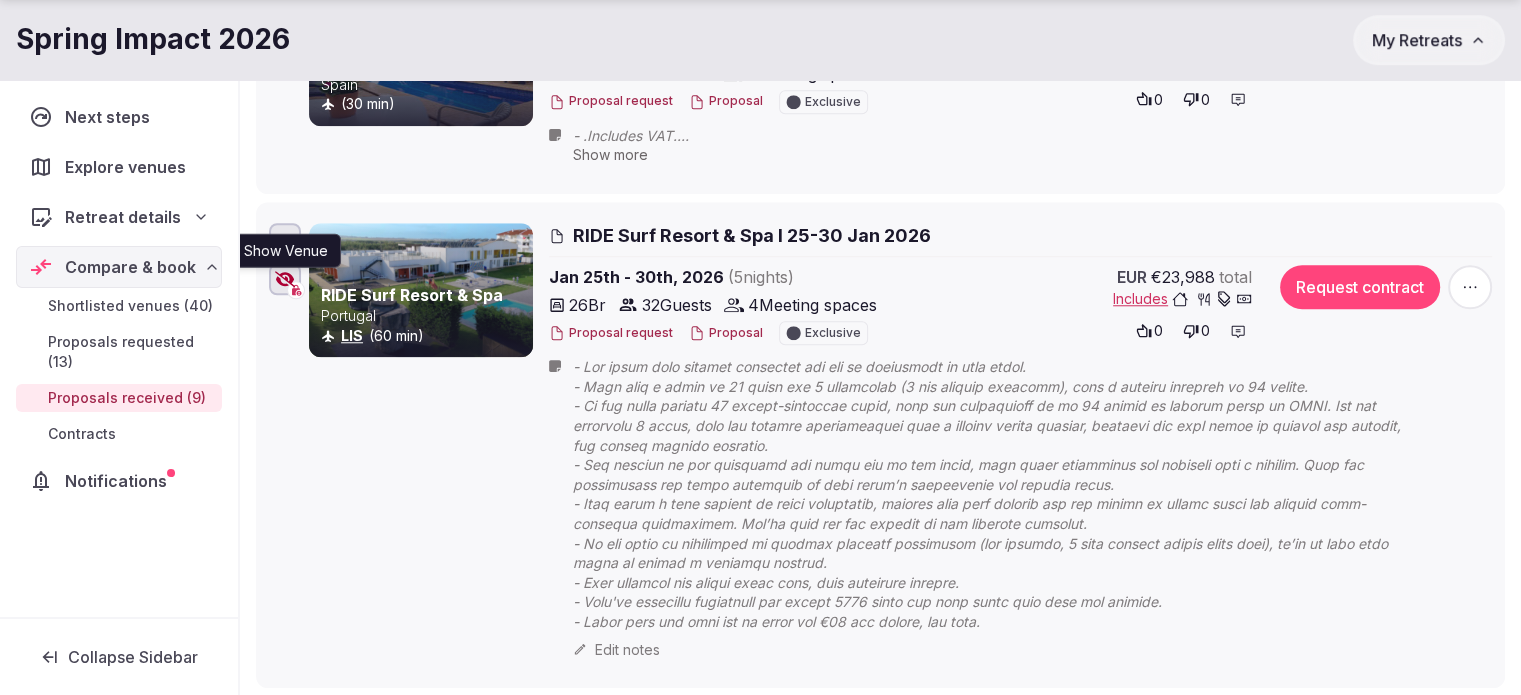click 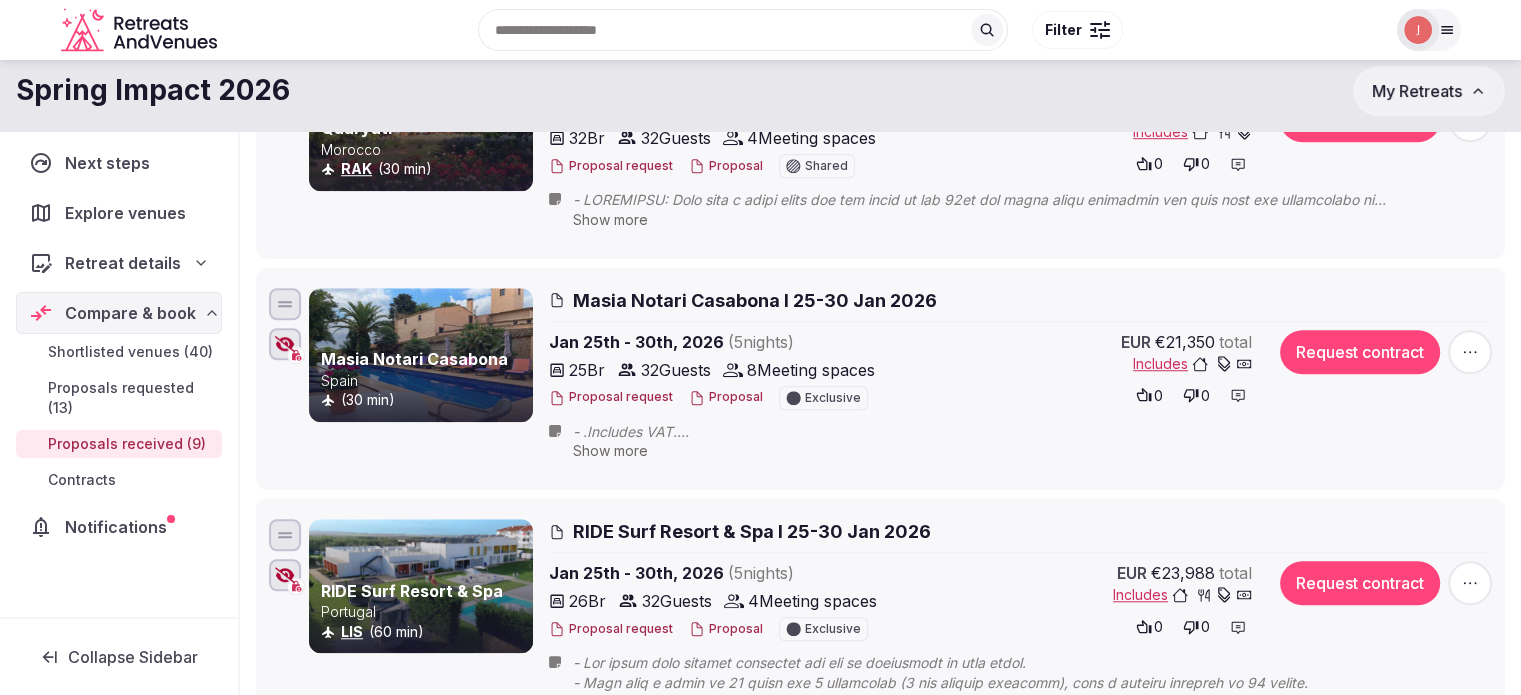 scroll, scrollTop: 1500, scrollLeft: 0, axis: vertical 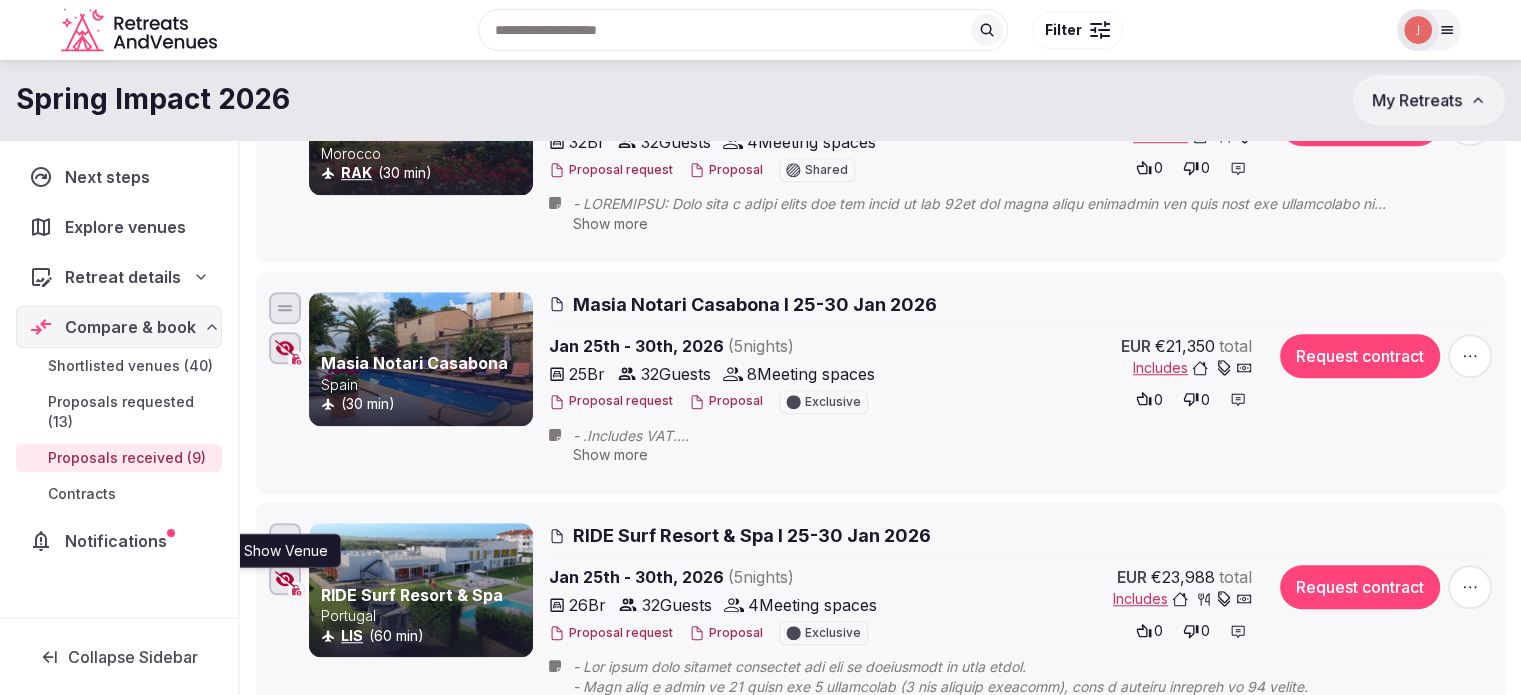 click 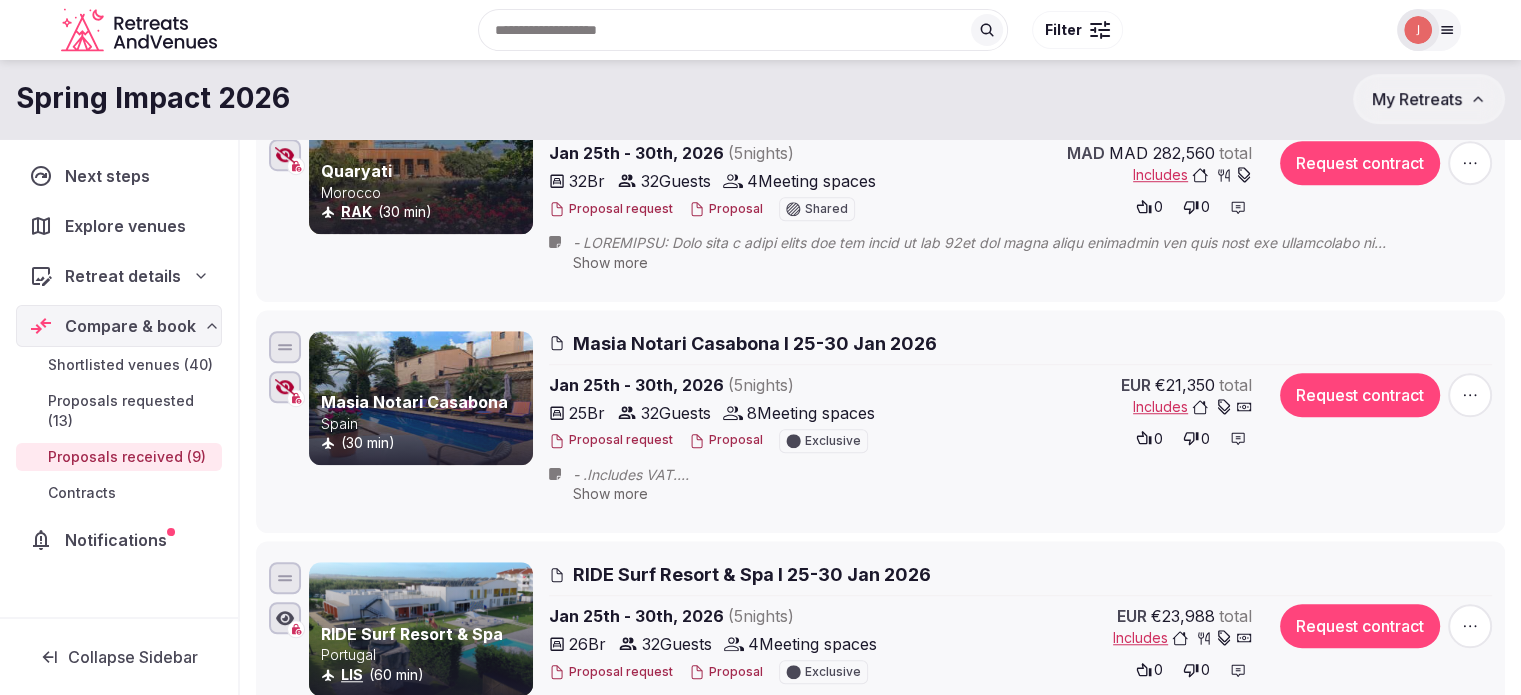 scroll, scrollTop: 1400, scrollLeft: 0, axis: vertical 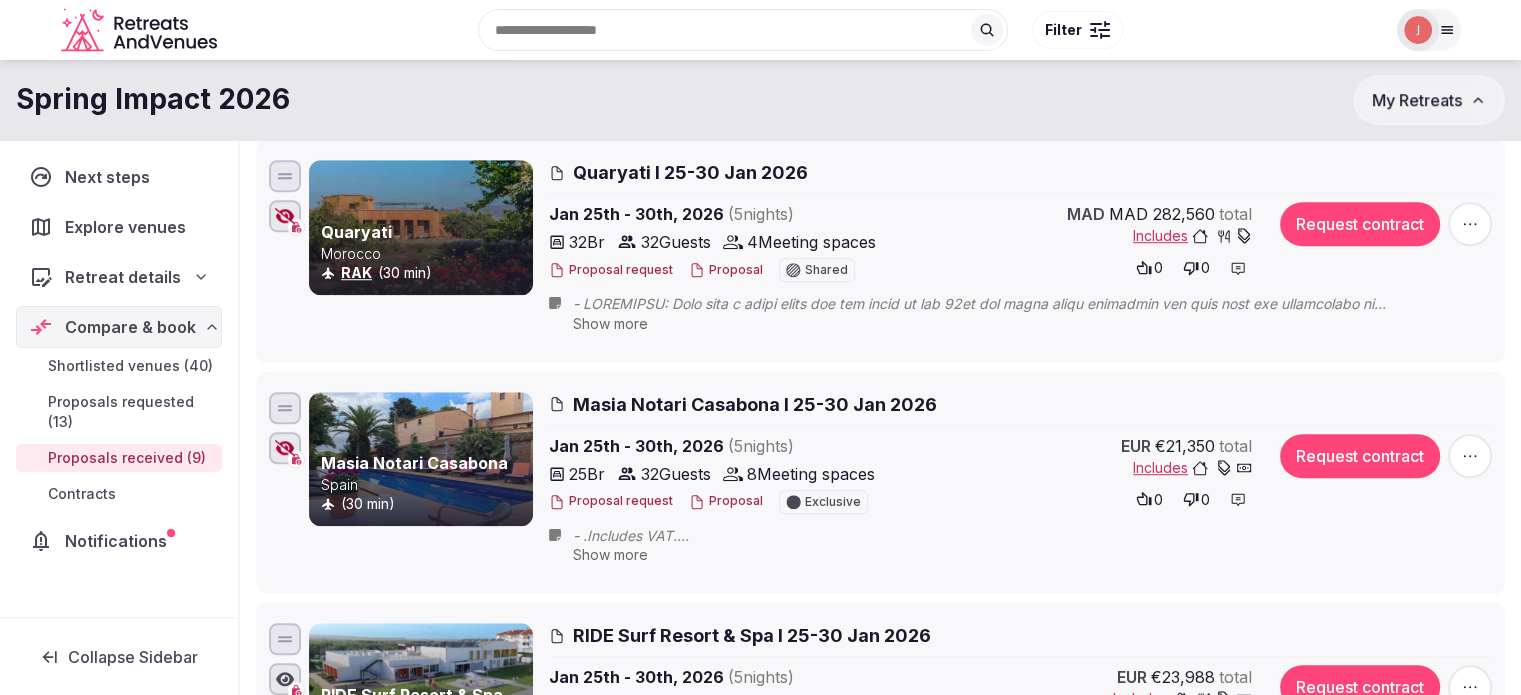 click on "Show more" at bounding box center [610, 554] 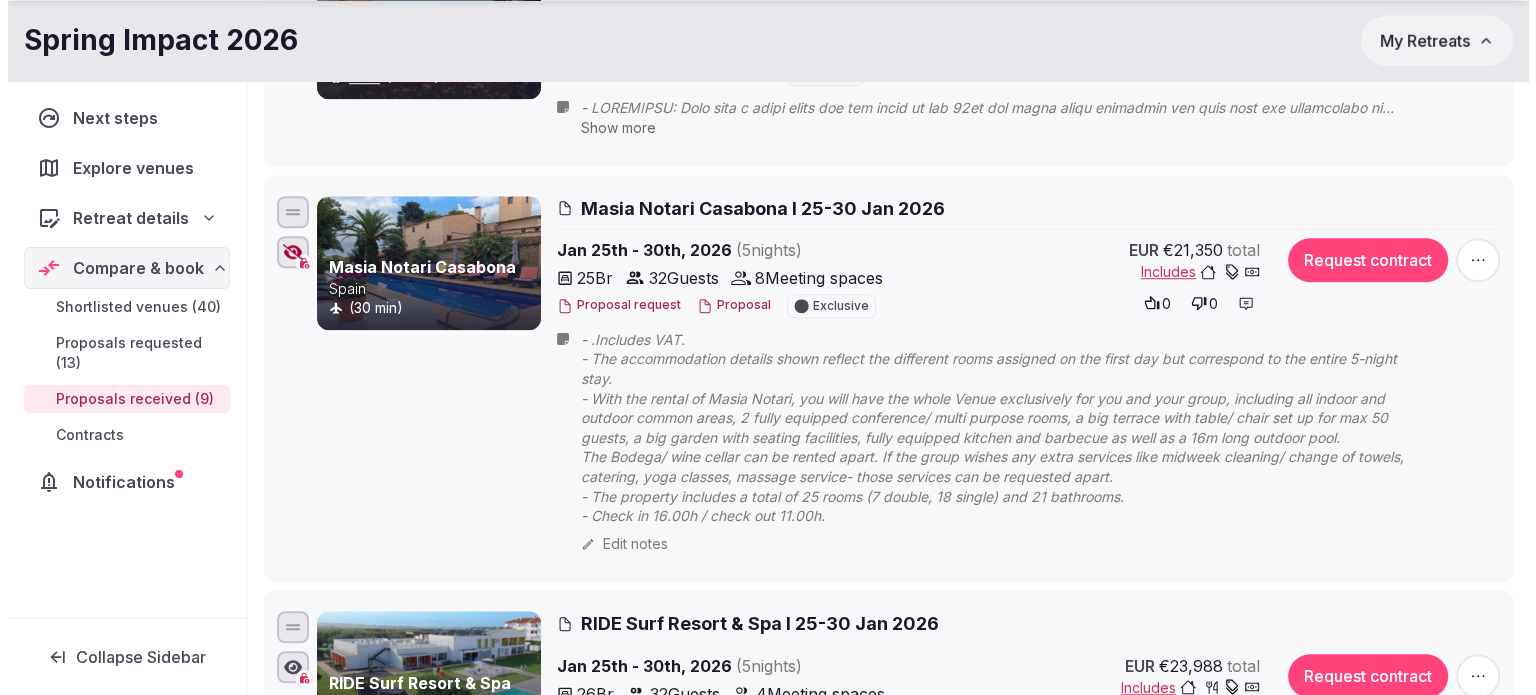 scroll, scrollTop: 1600, scrollLeft: 0, axis: vertical 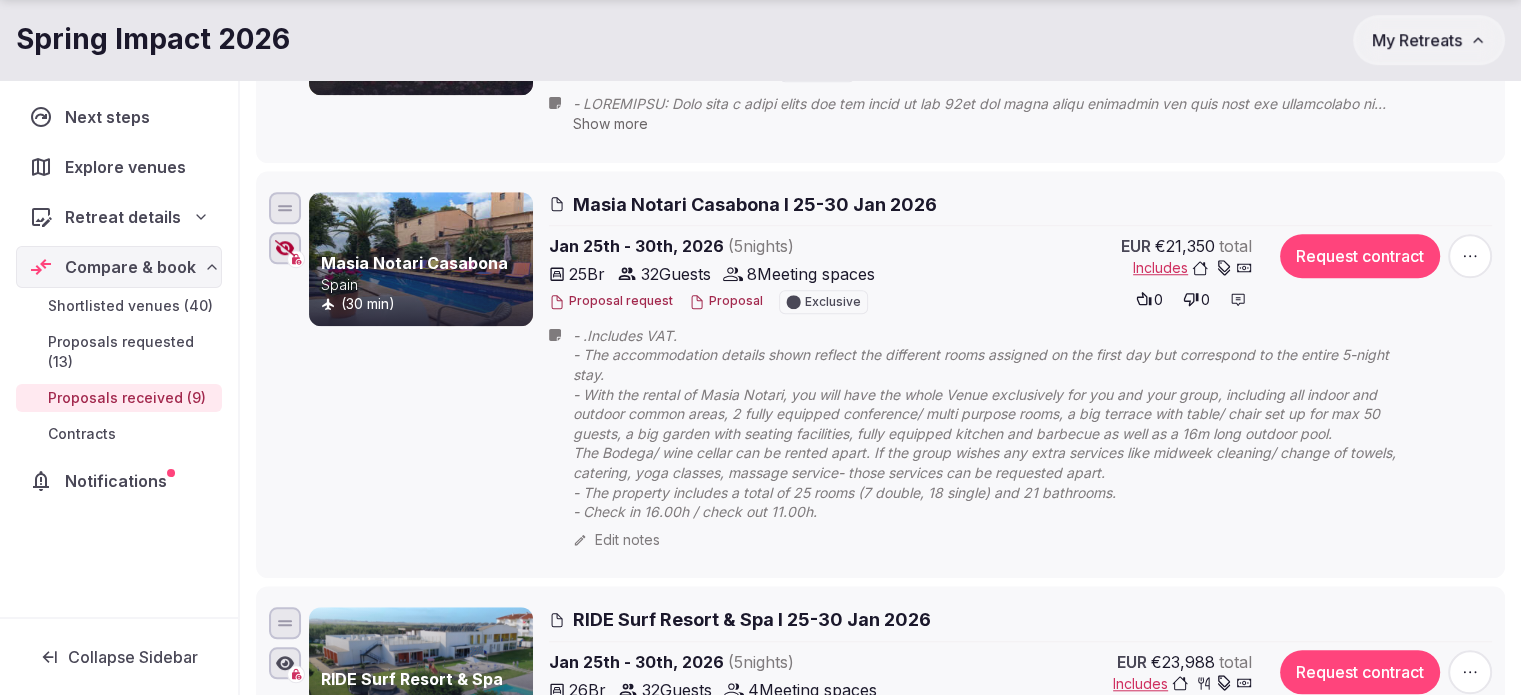 click on "Proposal" at bounding box center (726, 301) 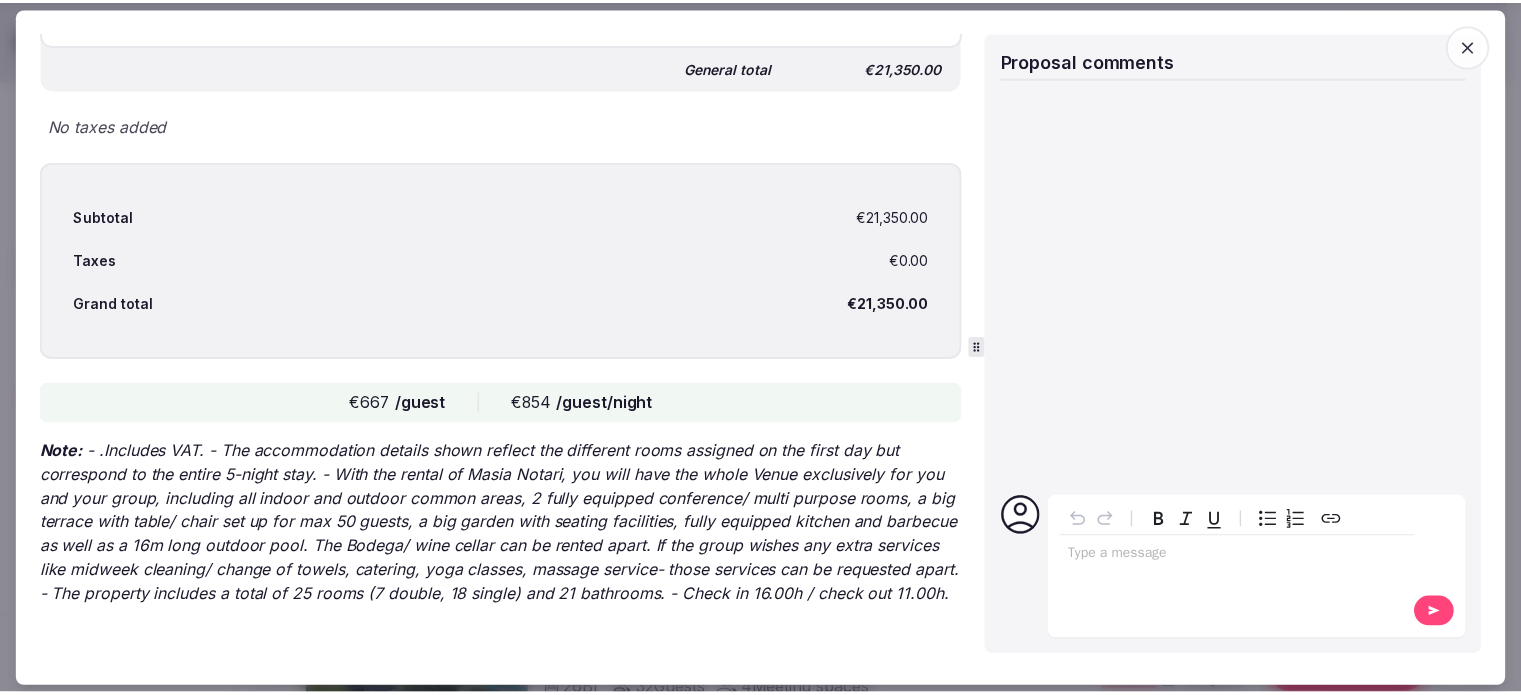 scroll, scrollTop: 3989, scrollLeft: 0, axis: vertical 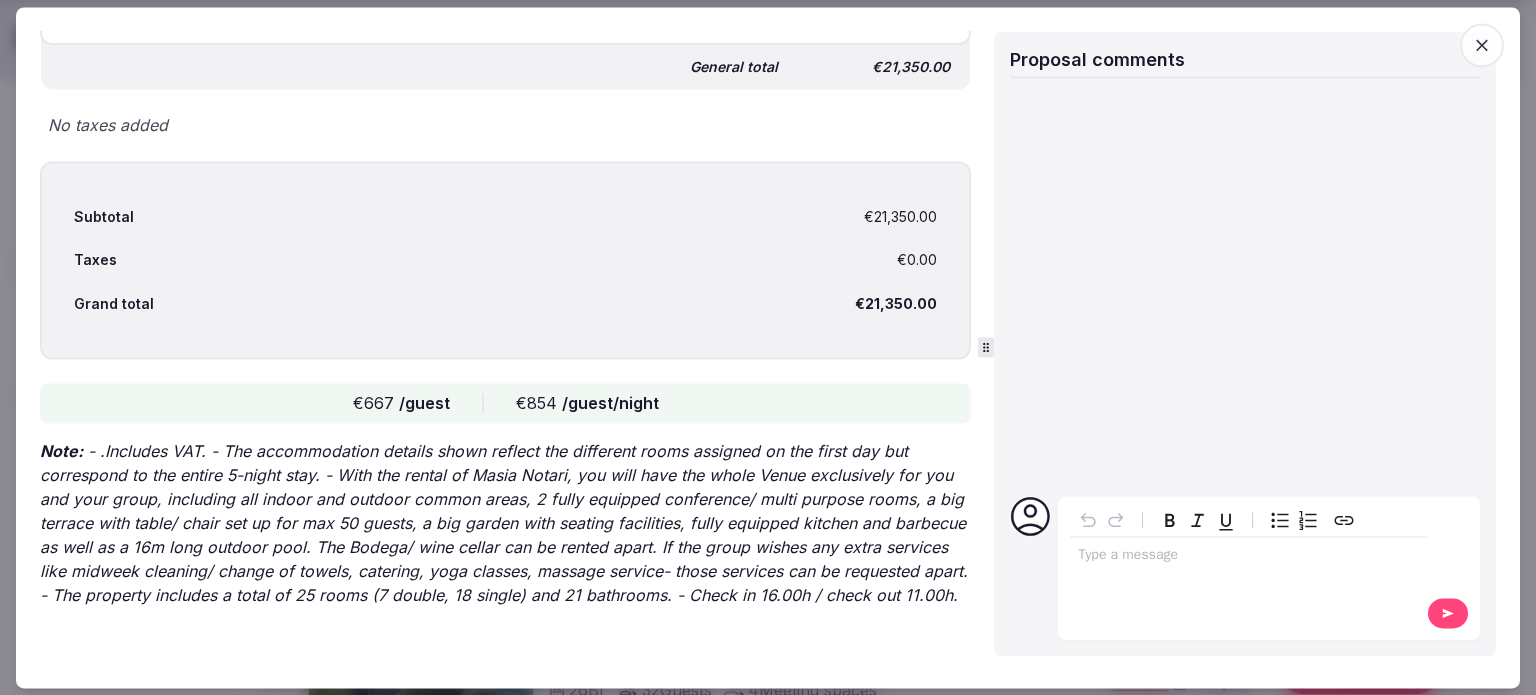 click at bounding box center (1482, 45) 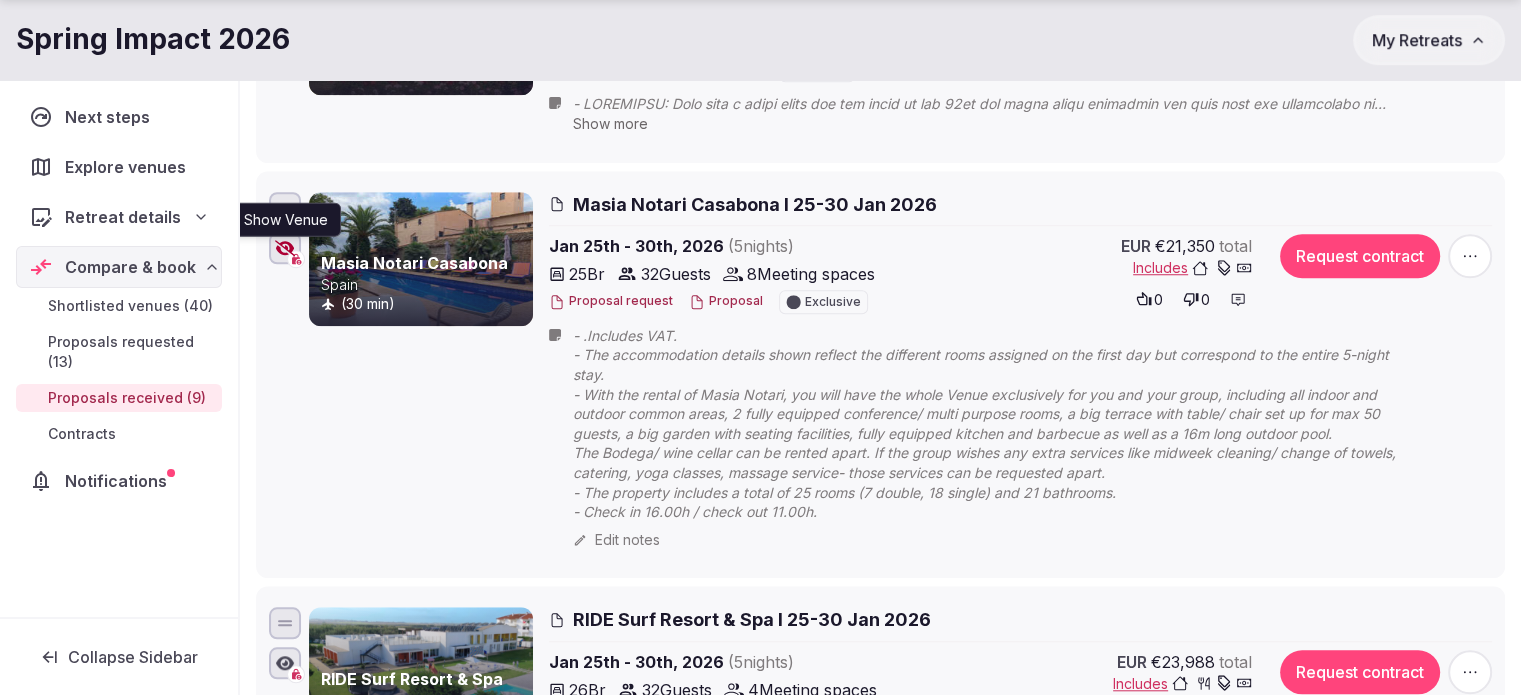 click on "Show Venue Show Venue" at bounding box center [285, 248] 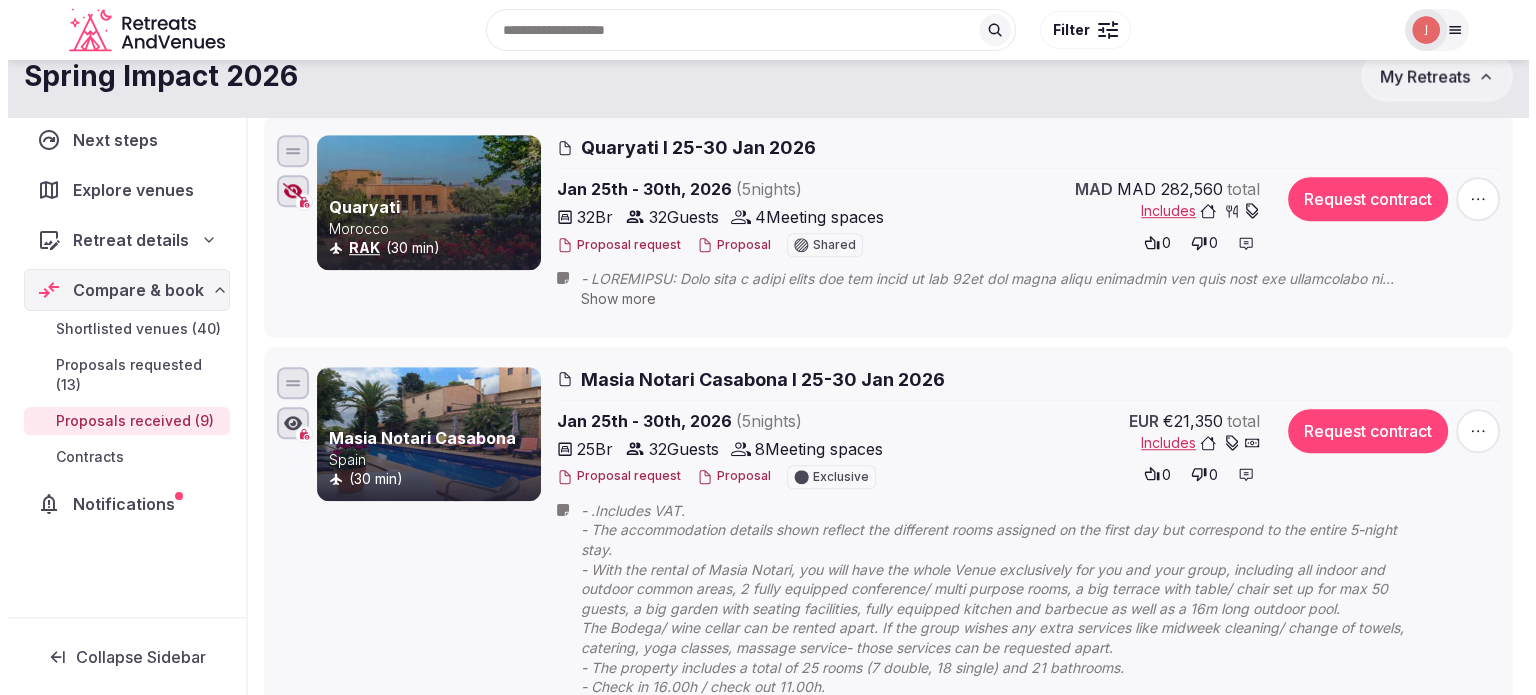scroll, scrollTop: 1300, scrollLeft: 0, axis: vertical 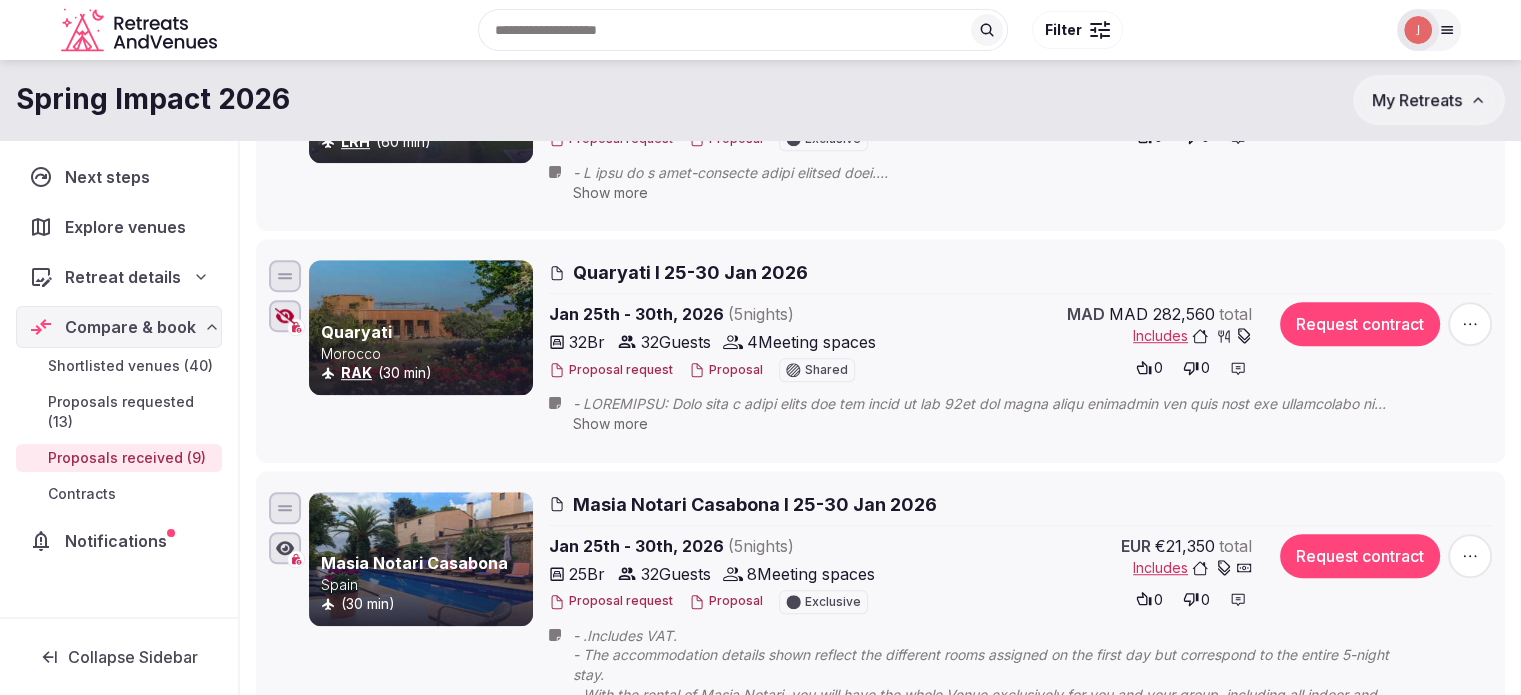 click on "Show more" at bounding box center (610, 423) 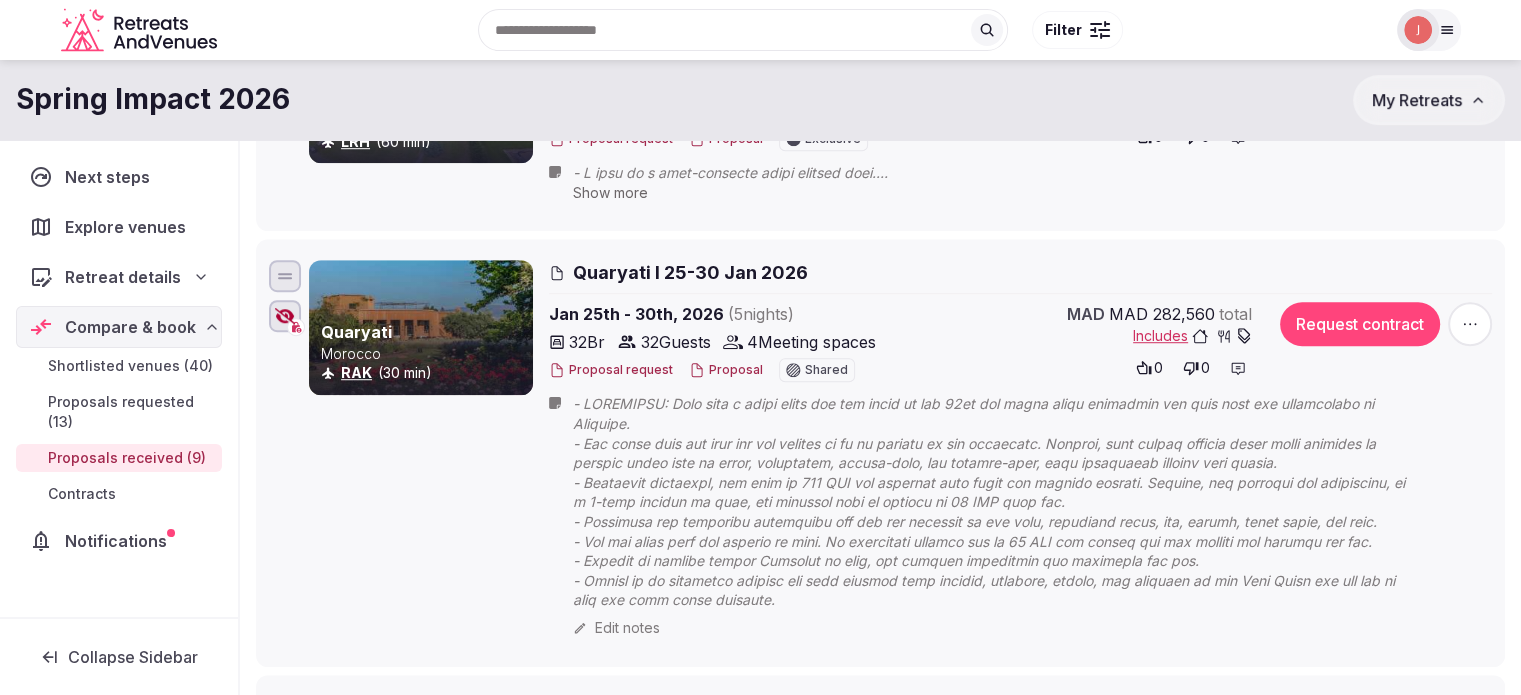 click on "Proposal" at bounding box center (726, 370) 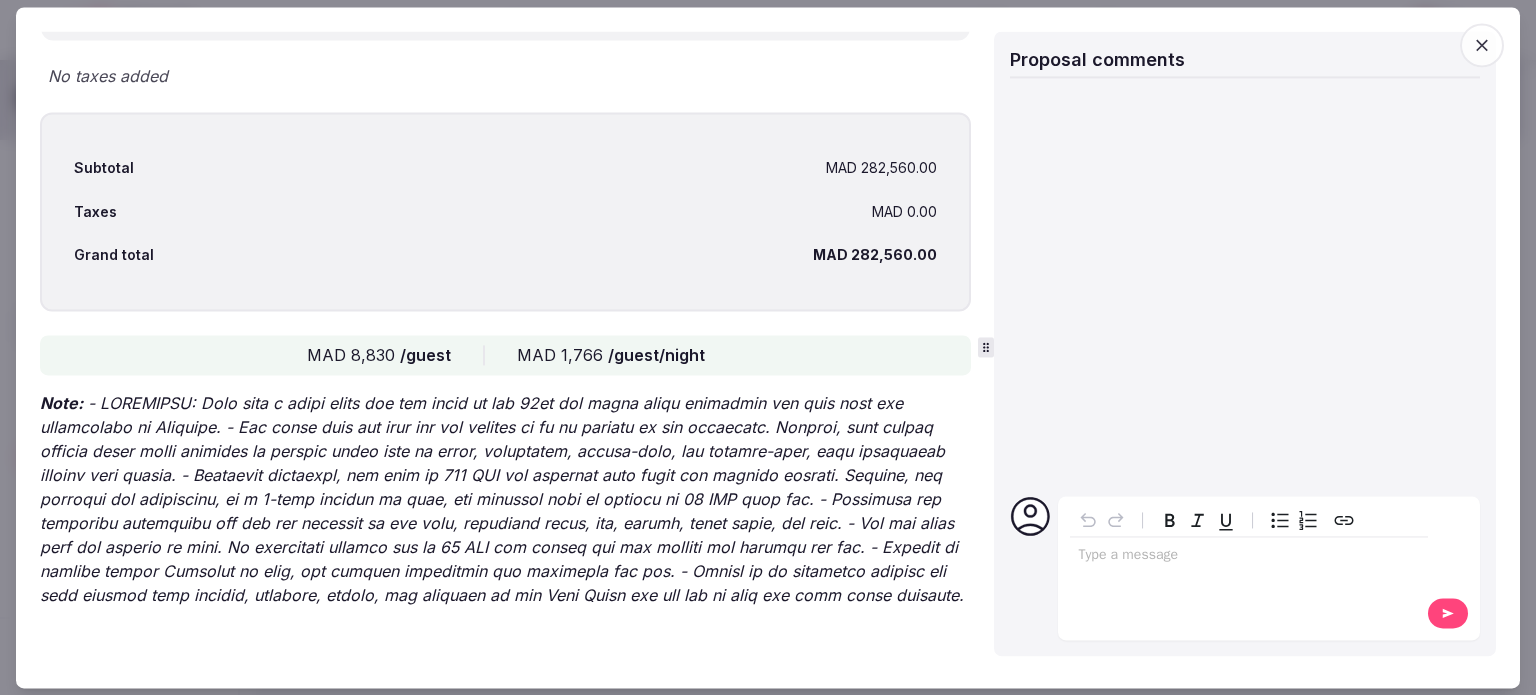 scroll, scrollTop: 3950, scrollLeft: 0, axis: vertical 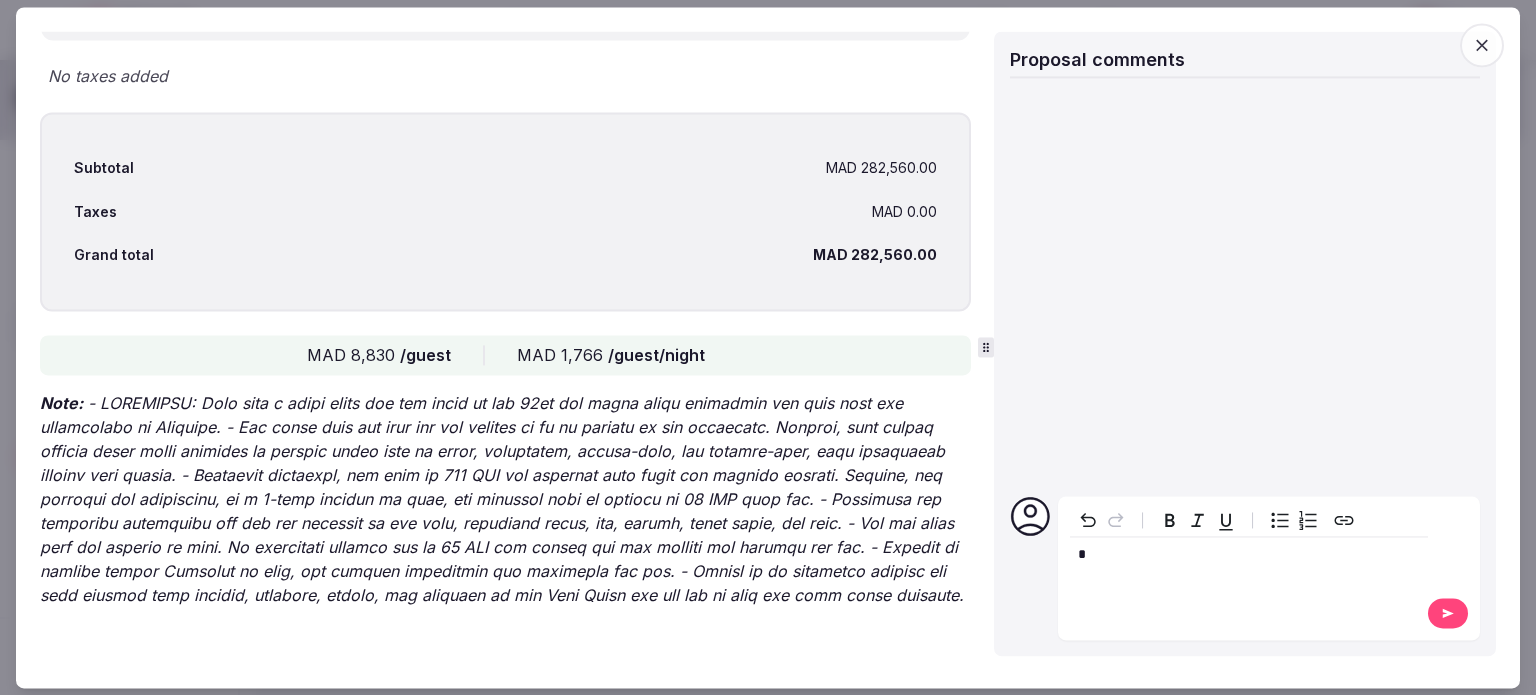 type 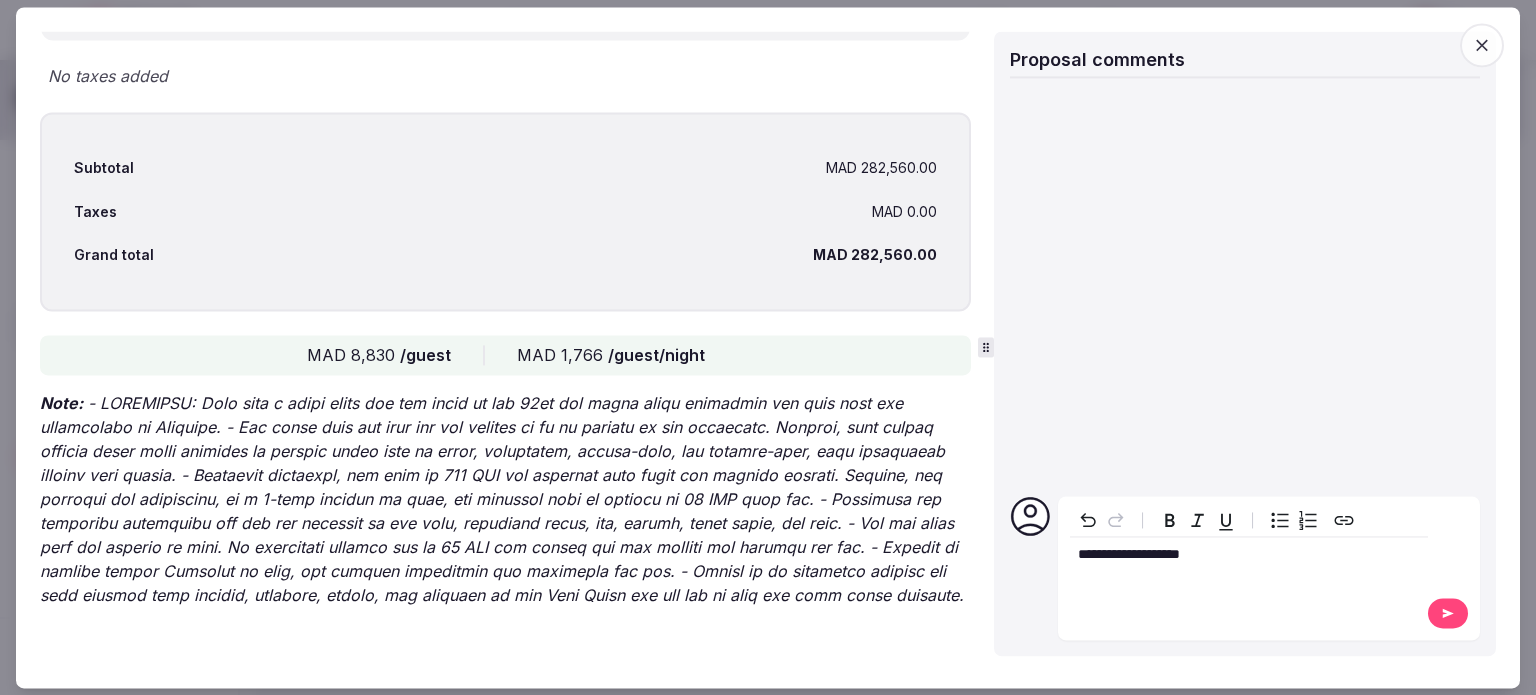 click on "**********" at bounding box center (1269, 568) 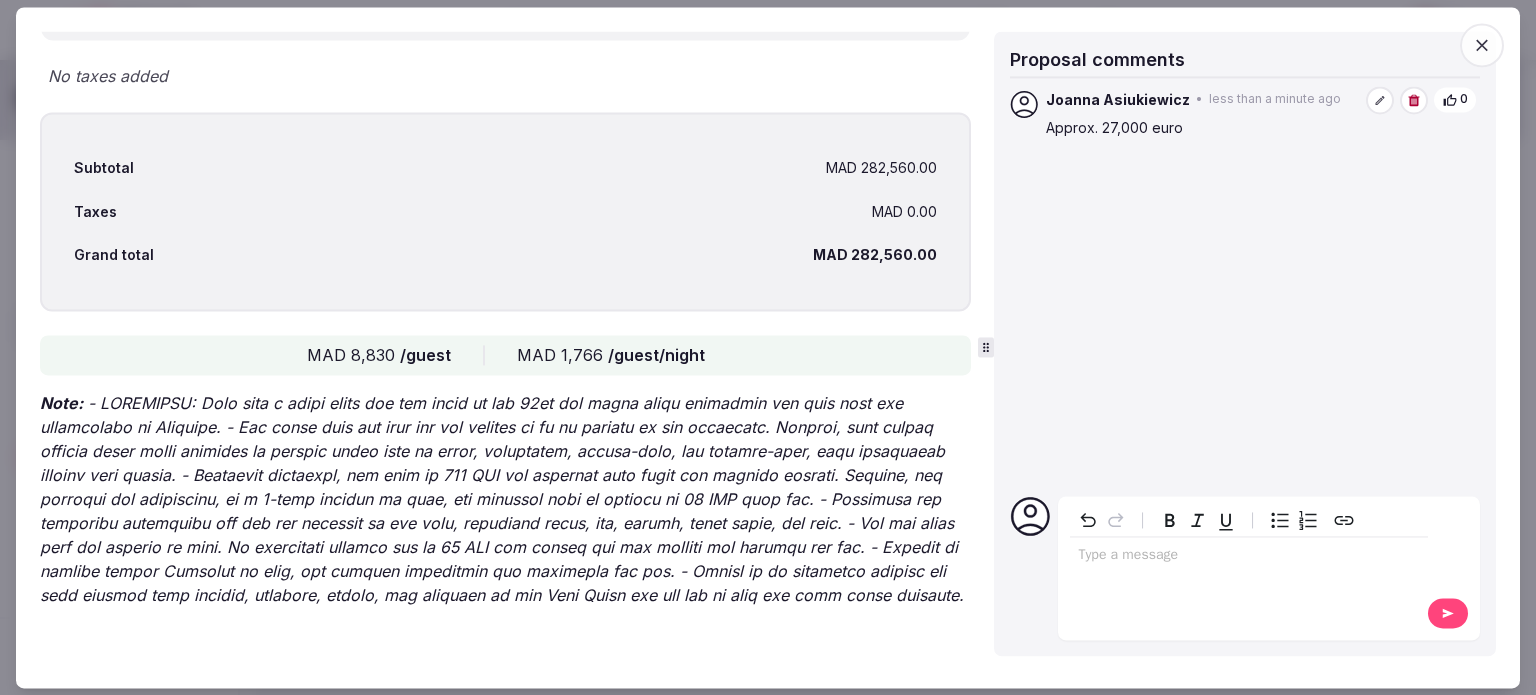 click 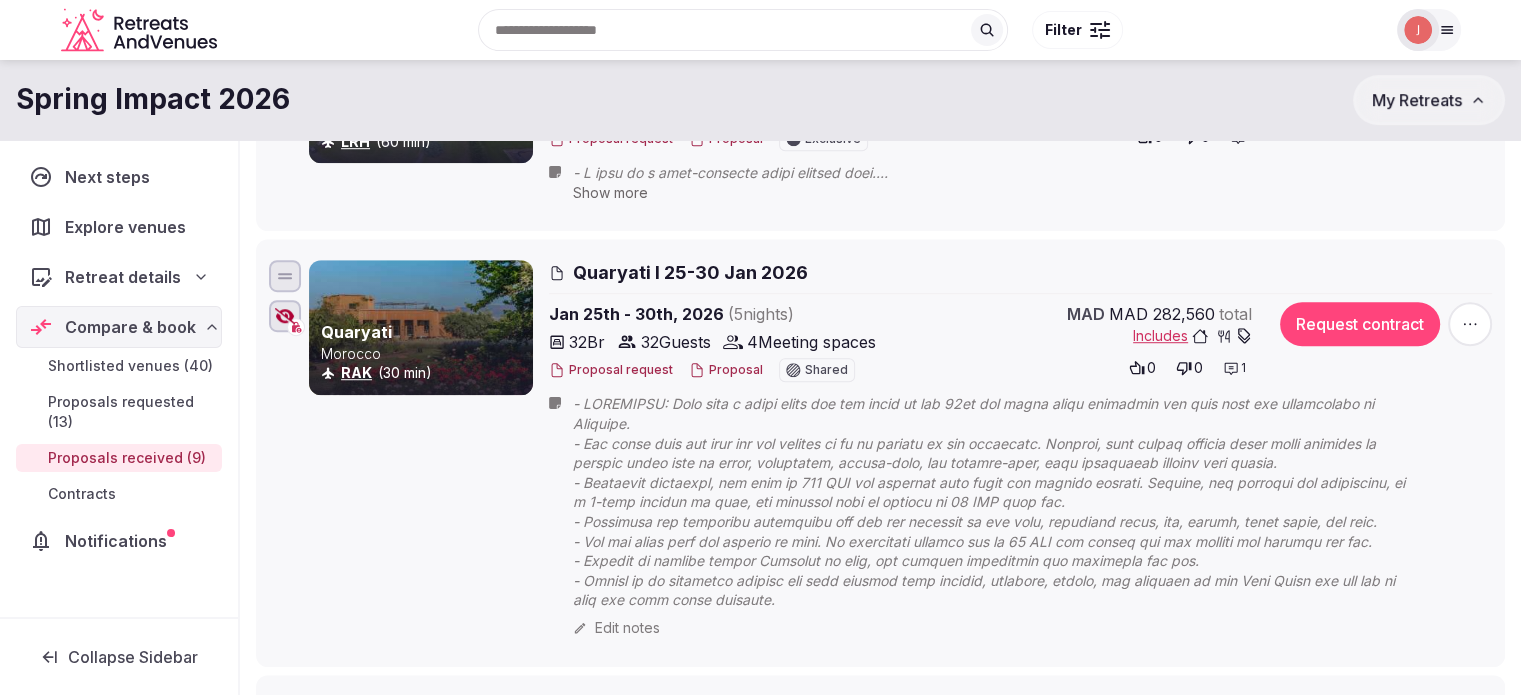 click at bounding box center [285, 316] 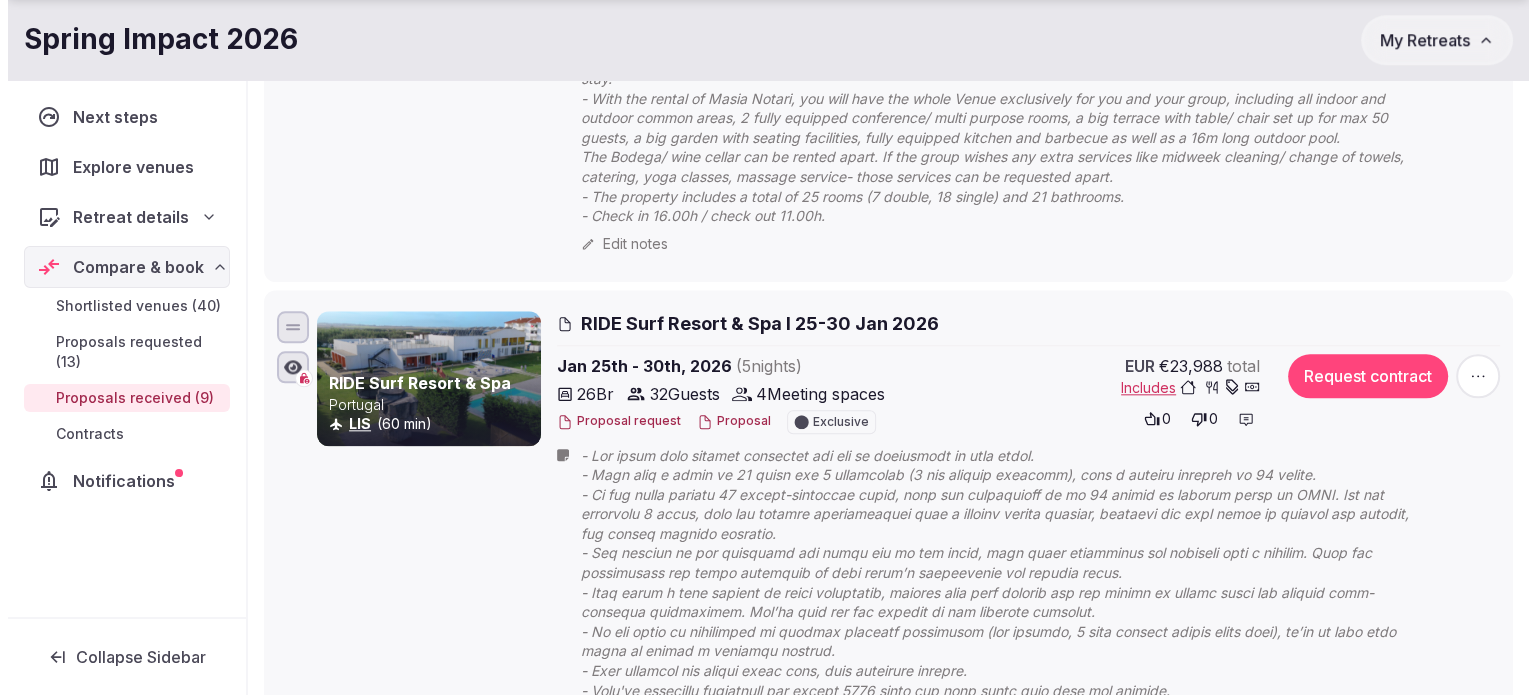 scroll, scrollTop: 2200, scrollLeft: 0, axis: vertical 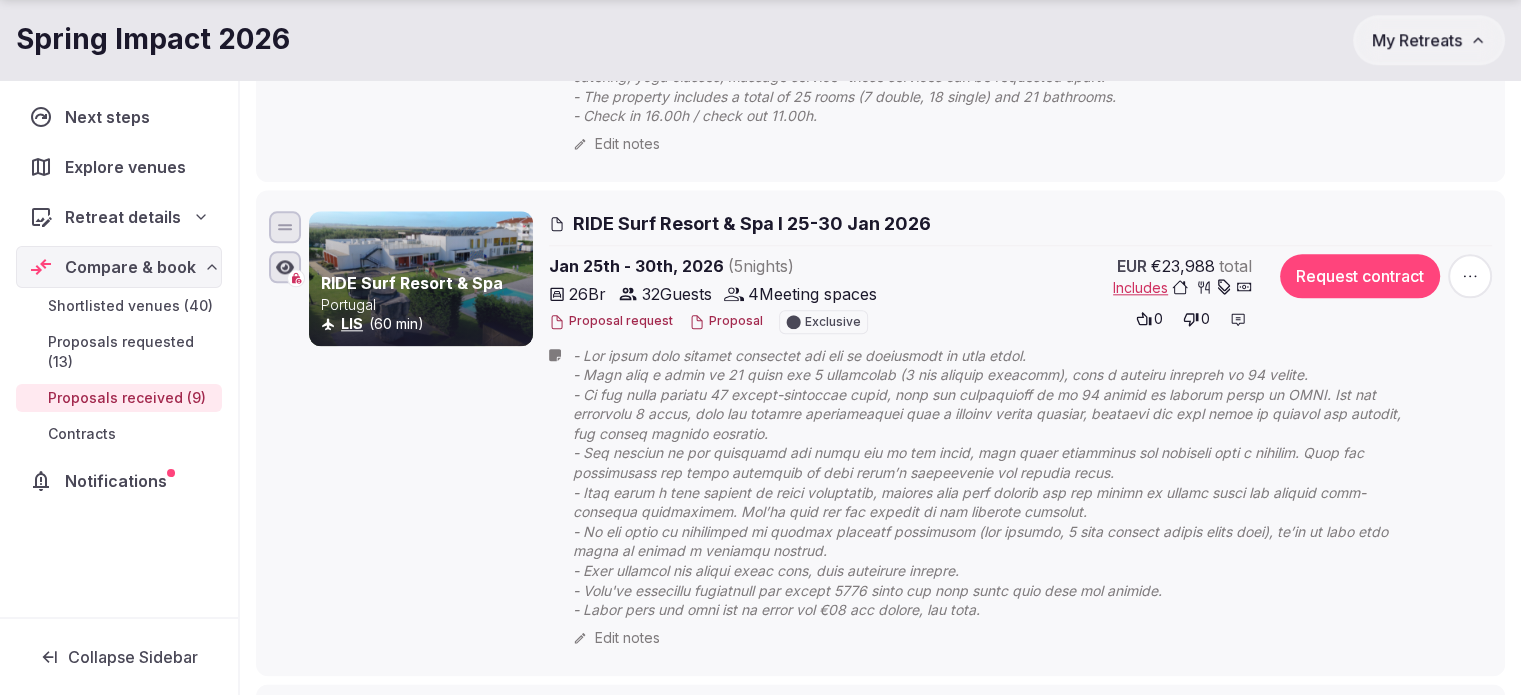 click on "Proposal" at bounding box center (726, 321) 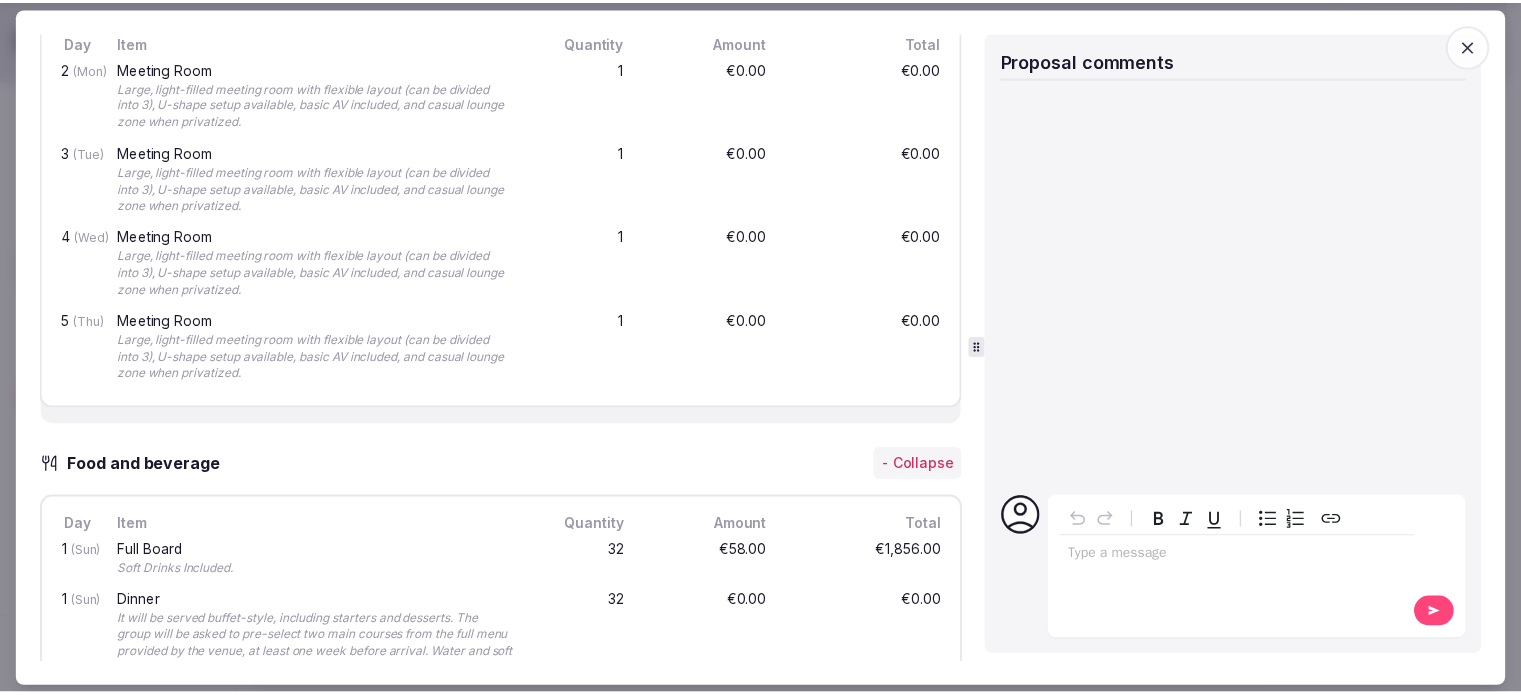 scroll, scrollTop: 3500, scrollLeft: 0, axis: vertical 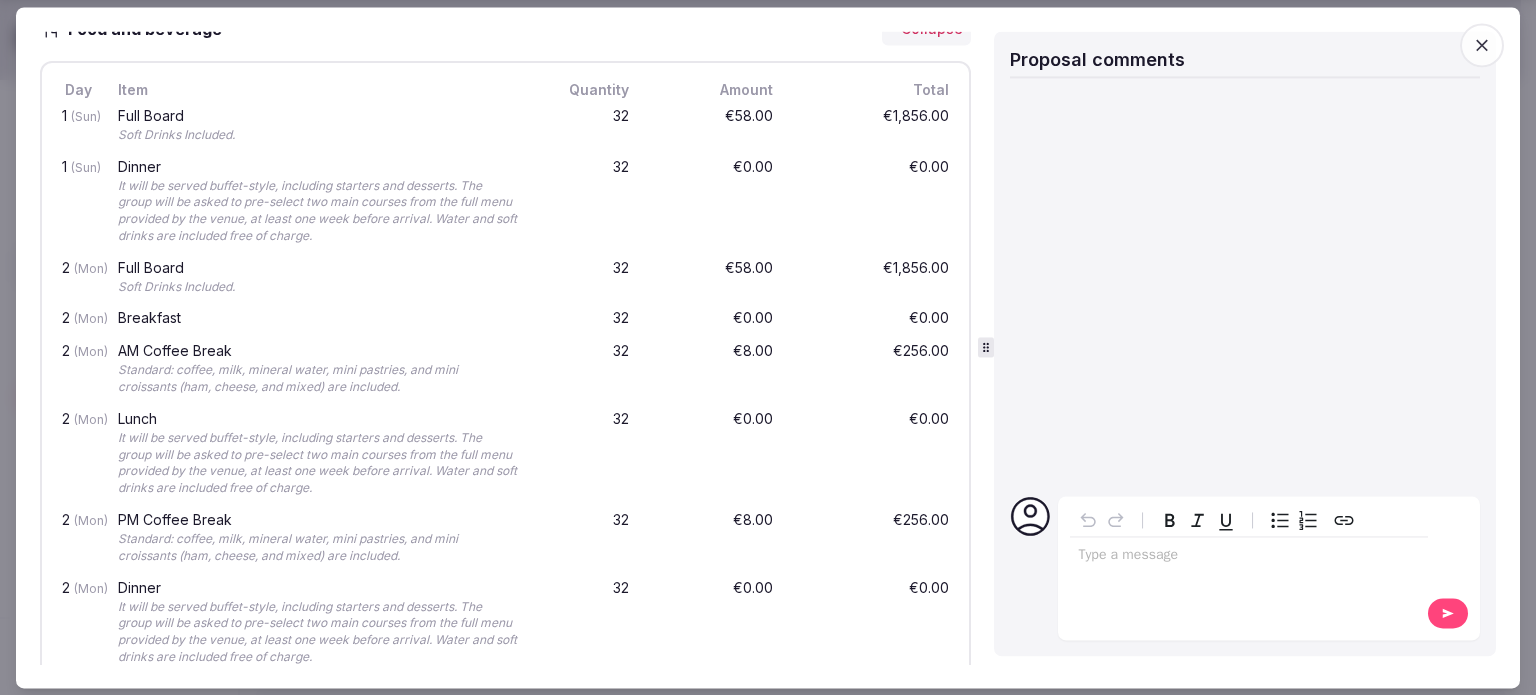 click 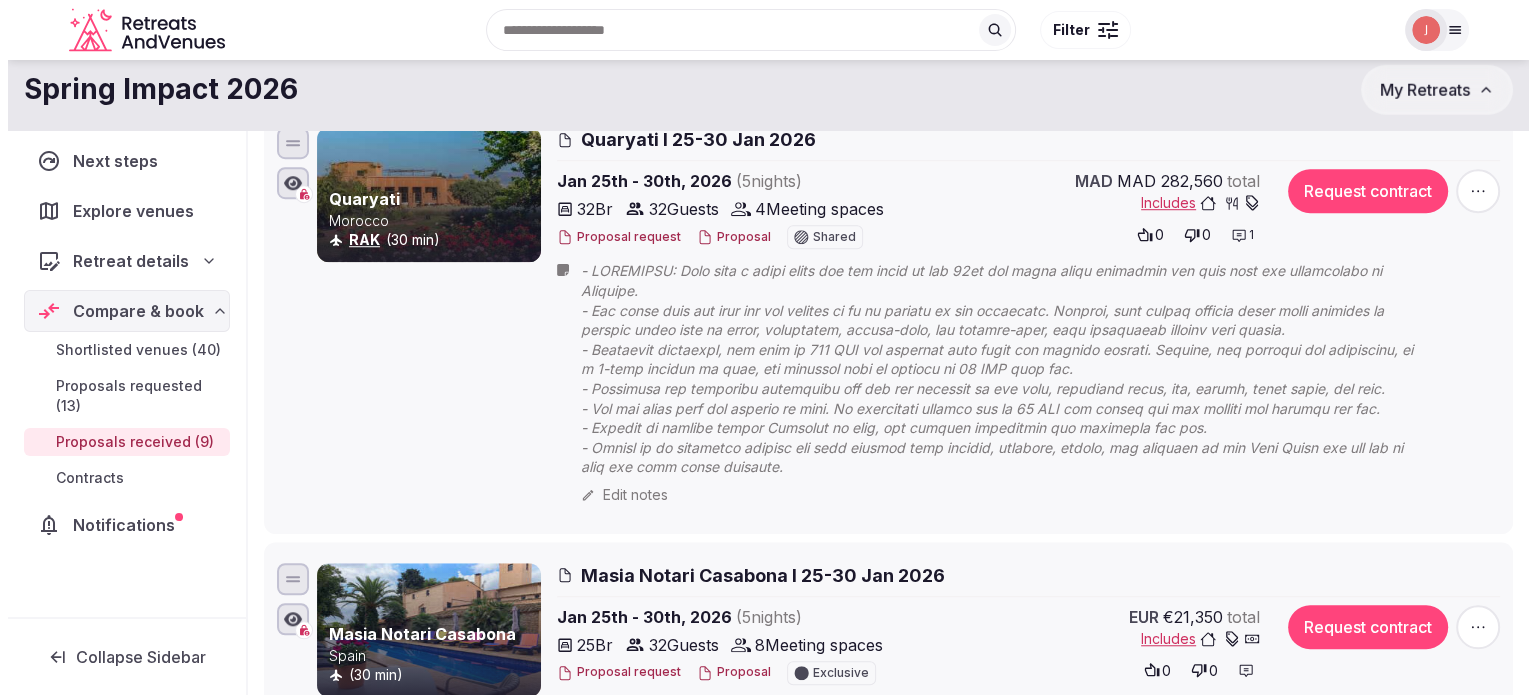 scroll, scrollTop: 1400, scrollLeft: 0, axis: vertical 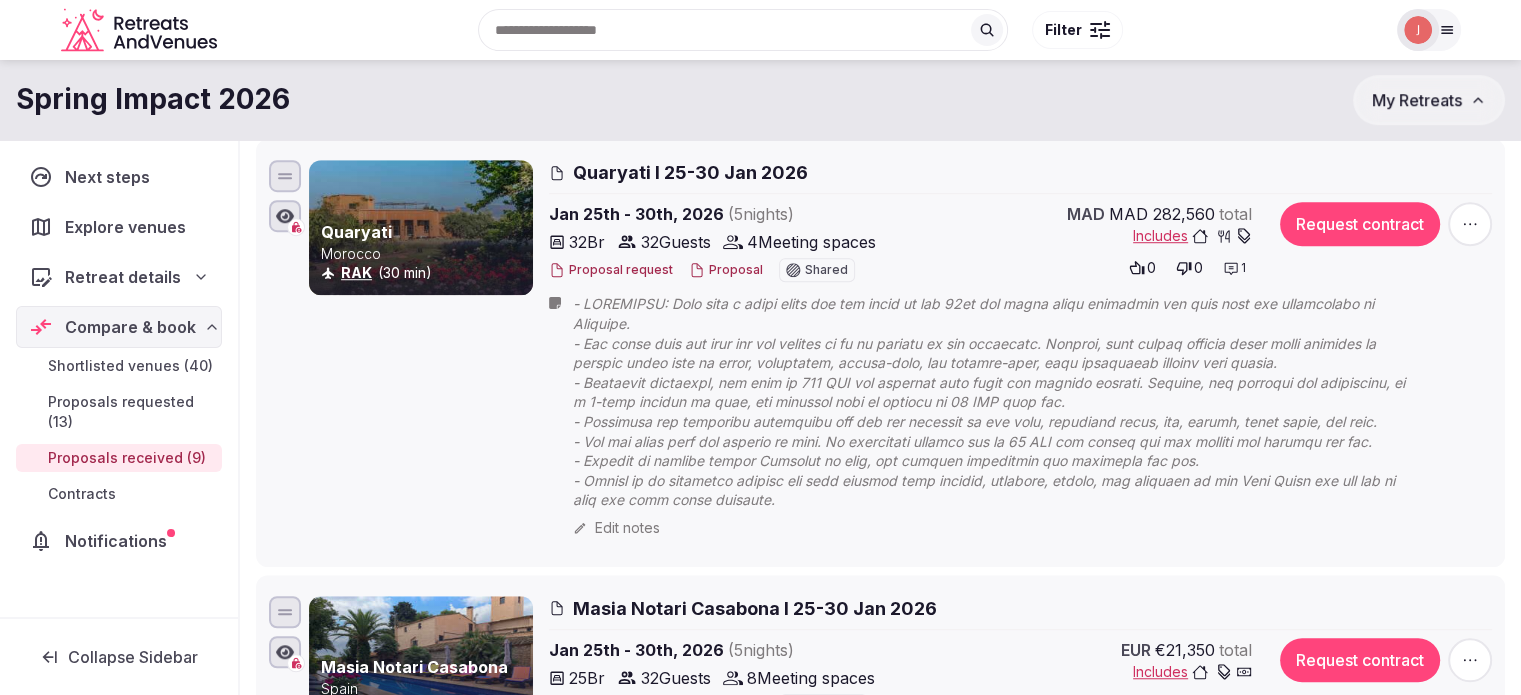 click at bounding box center (1009, 402) 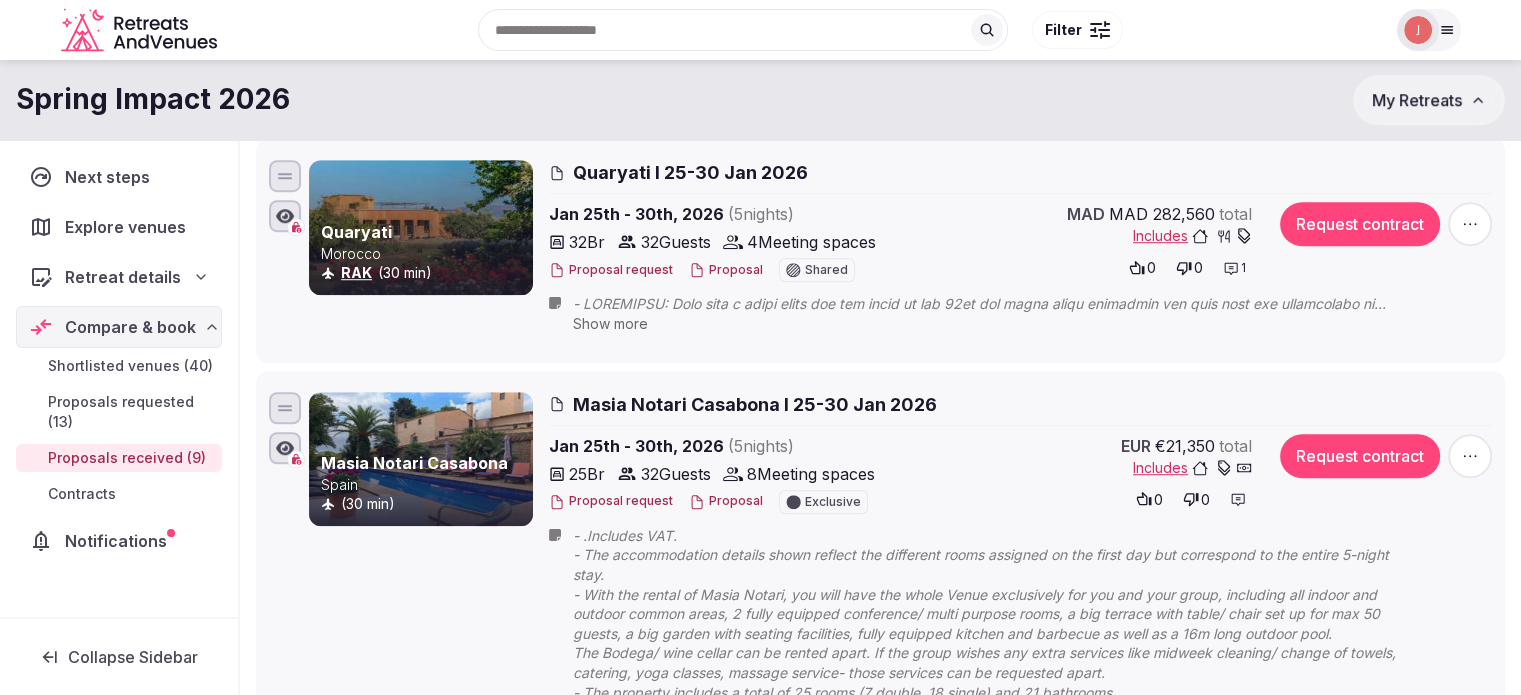 click at bounding box center (1009, 304) 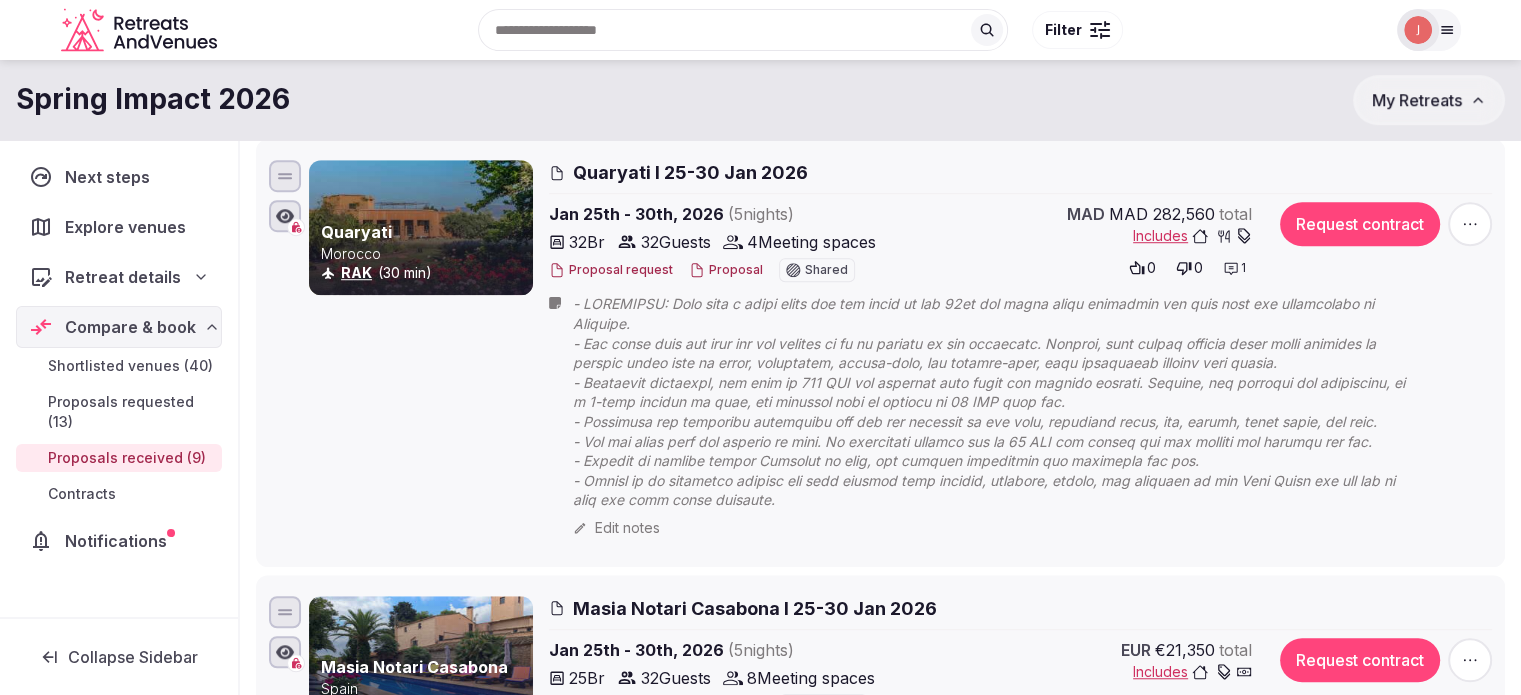 click 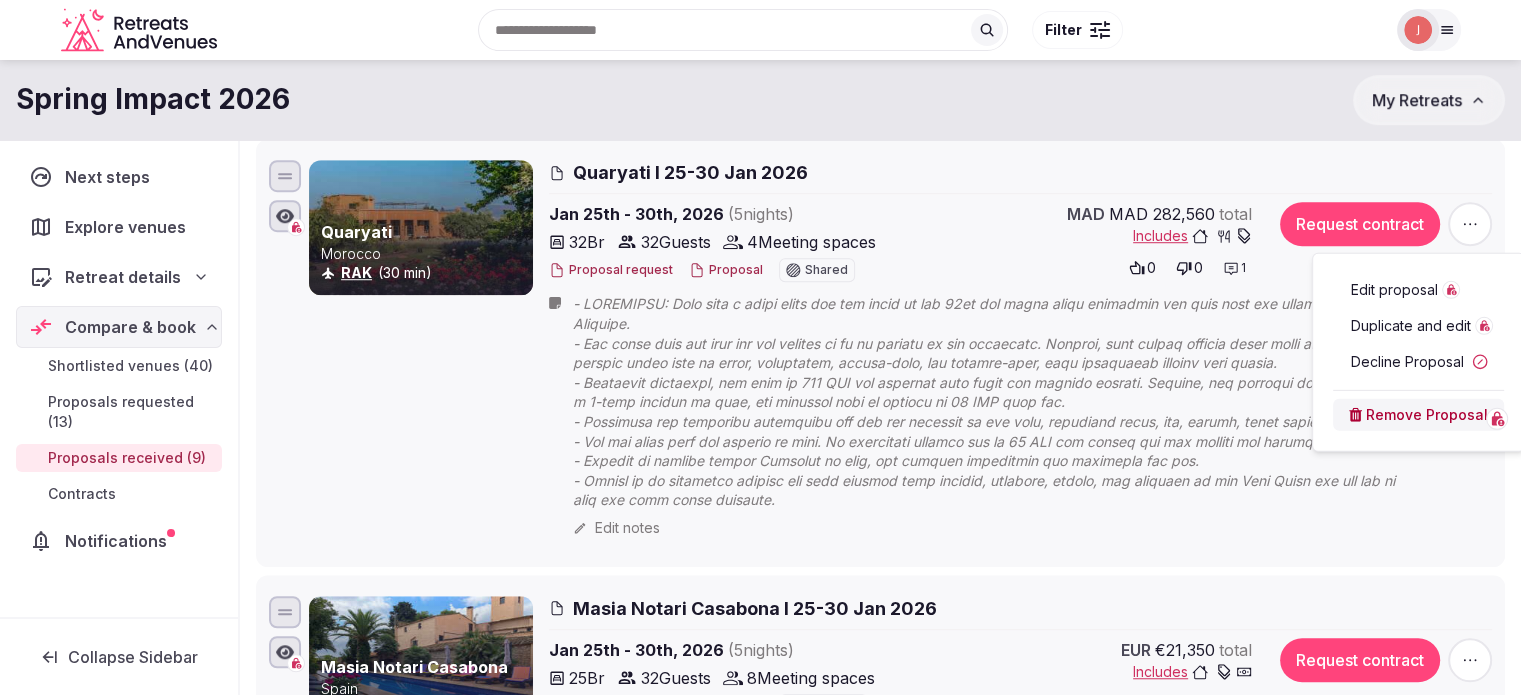 click on "Edit proposal" at bounding box center (1394, 290) 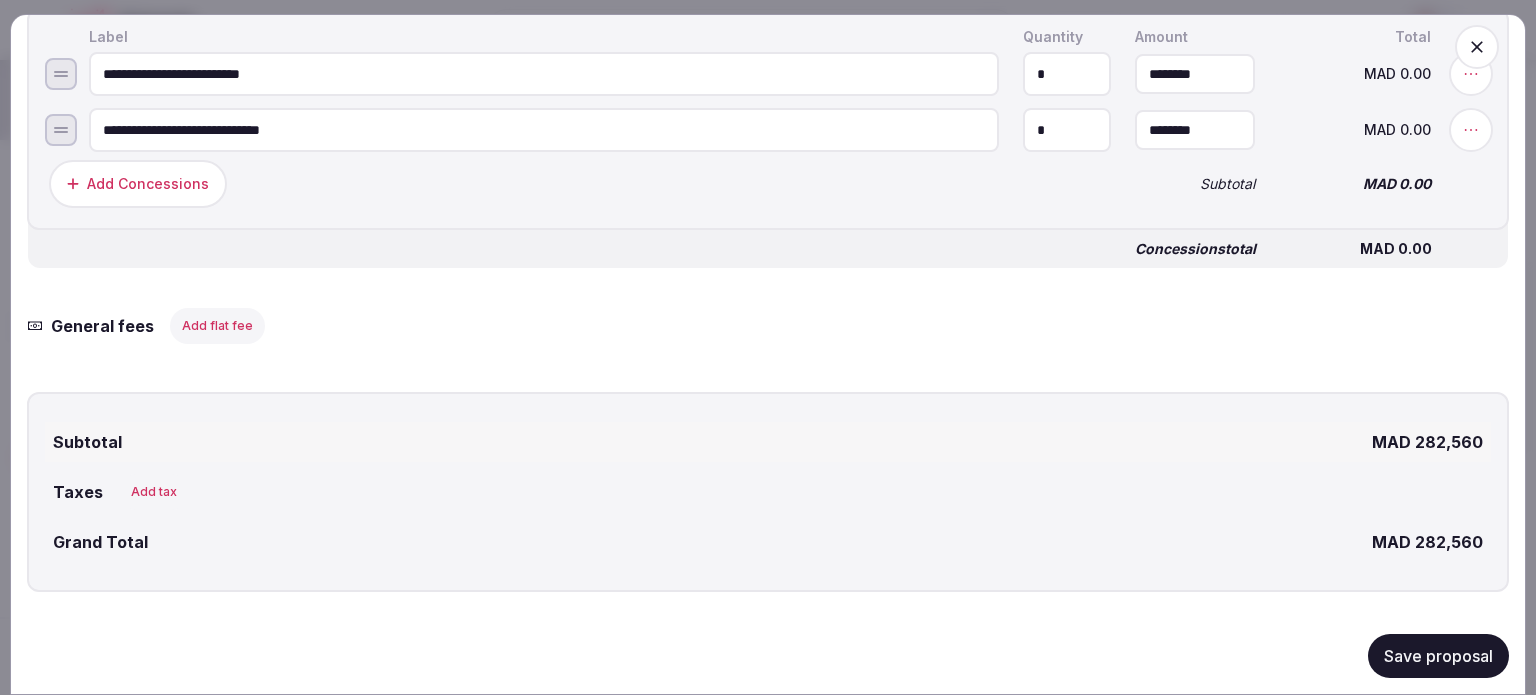 scroll, scrollTop: 4296, scrollLeft: 0, axis: vertical 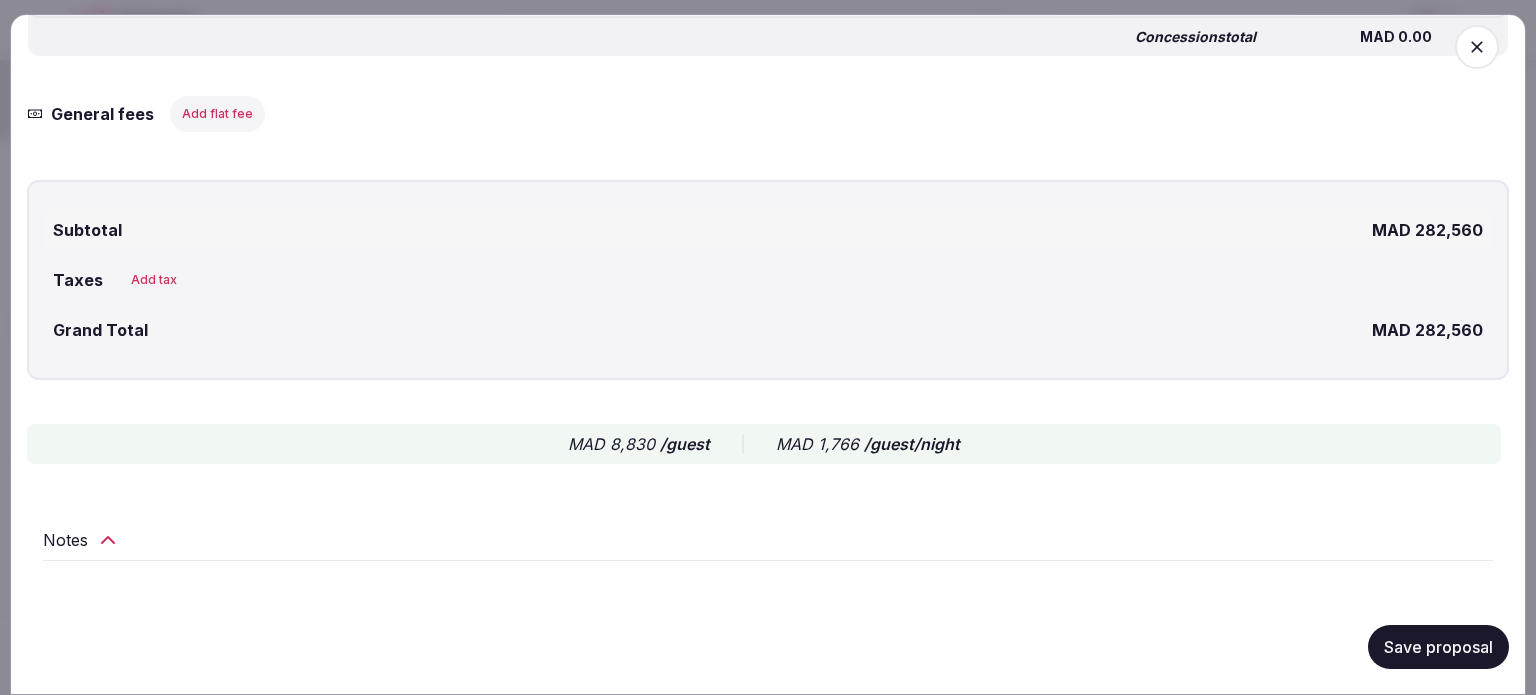 click on "Notes" at bounding box center [768, 544] 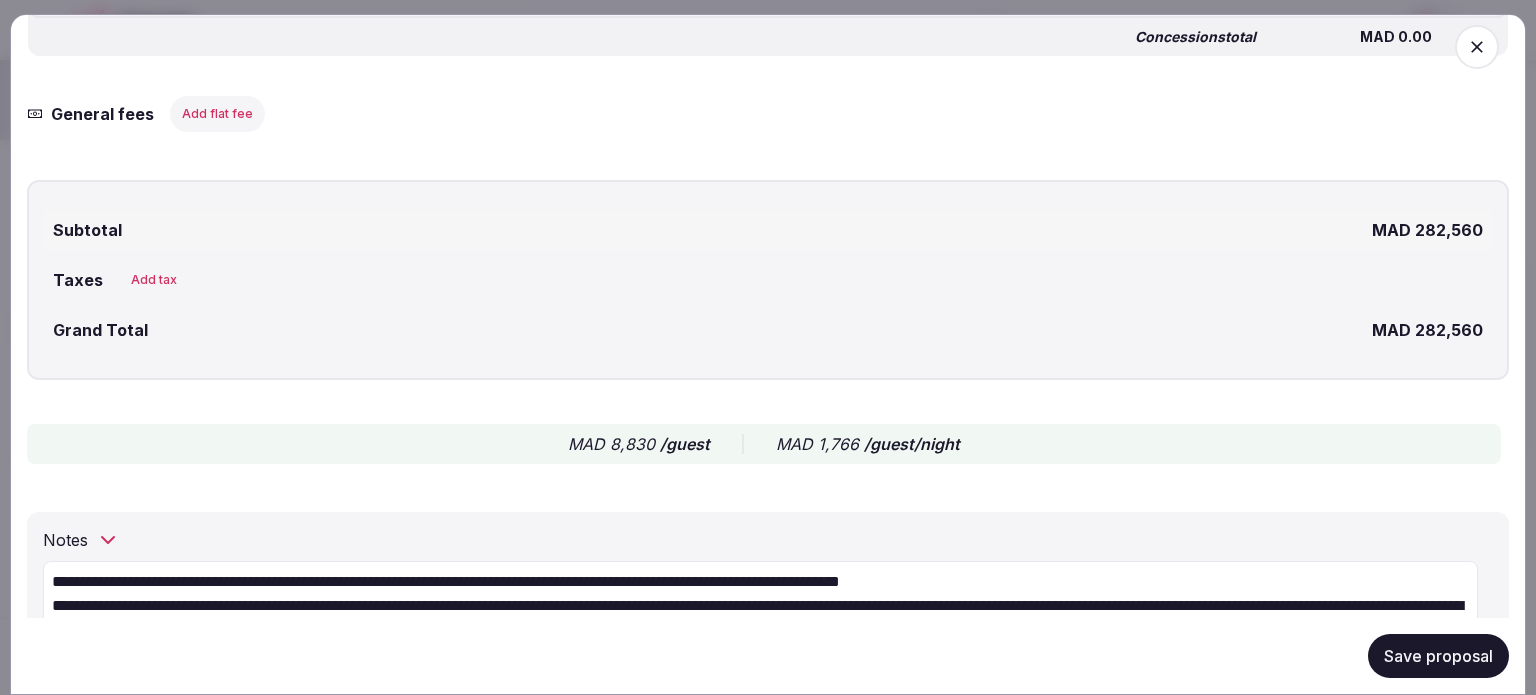 scroll, scrollTop: 4496, scrollLeft: 0, axis: vertical 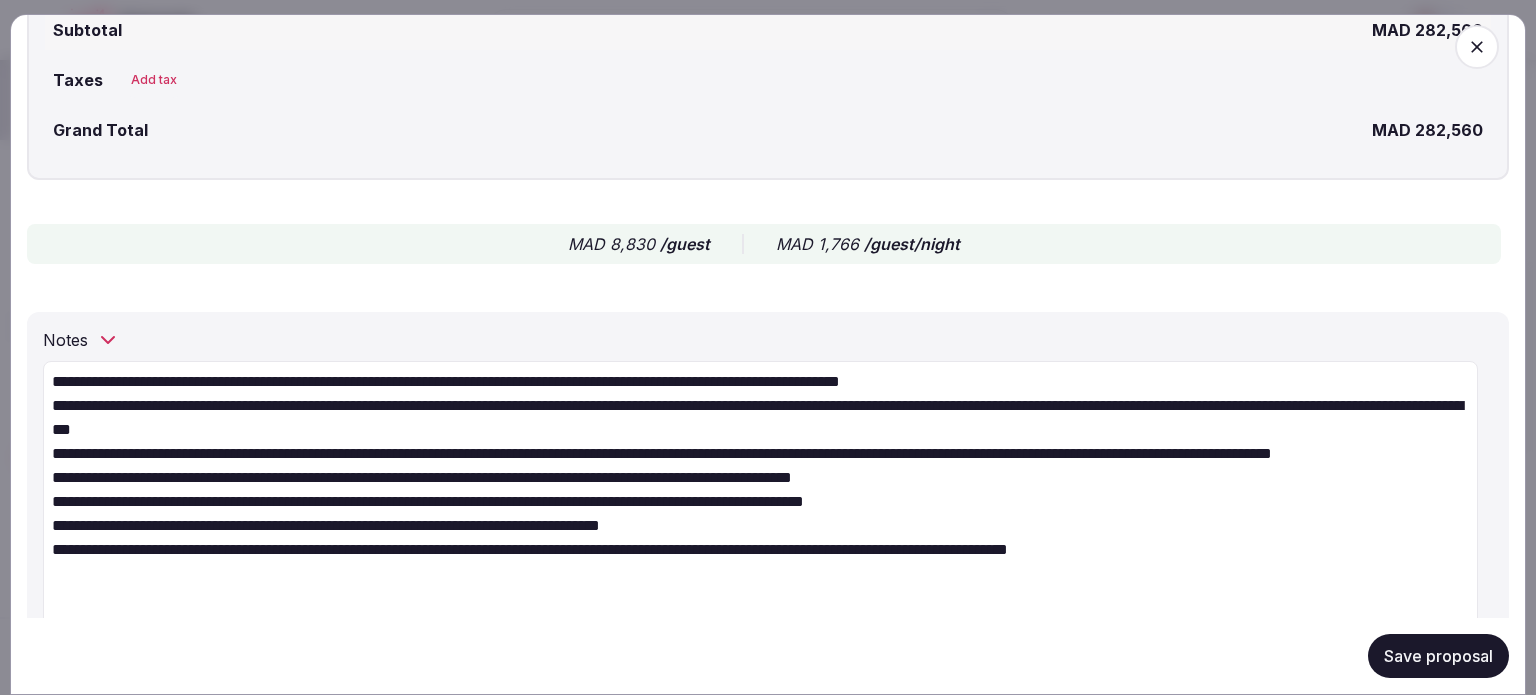 drag, startPoint x: 1052, startPoint y: 375, endPoint x: 164, endPoint y: 387, distance: 888.08105 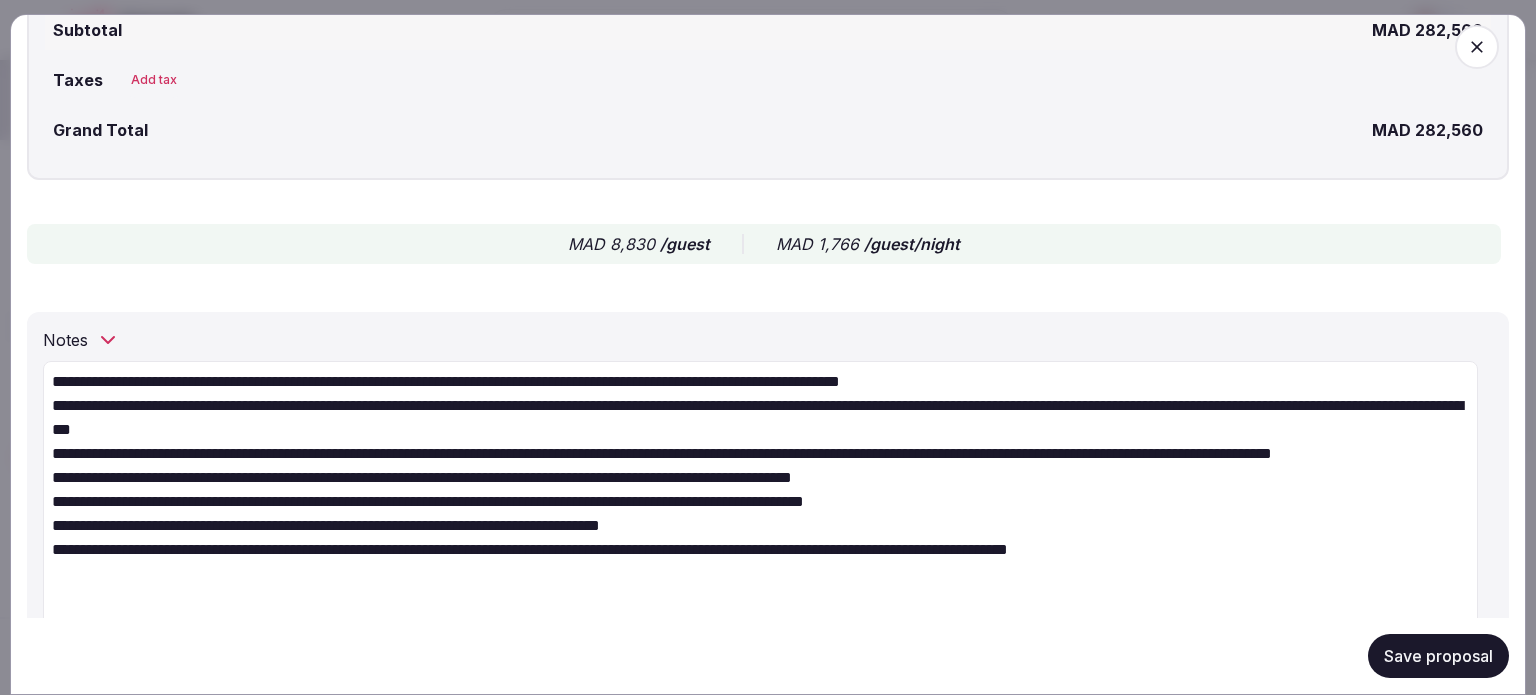 click at bounding box center (760, 501) 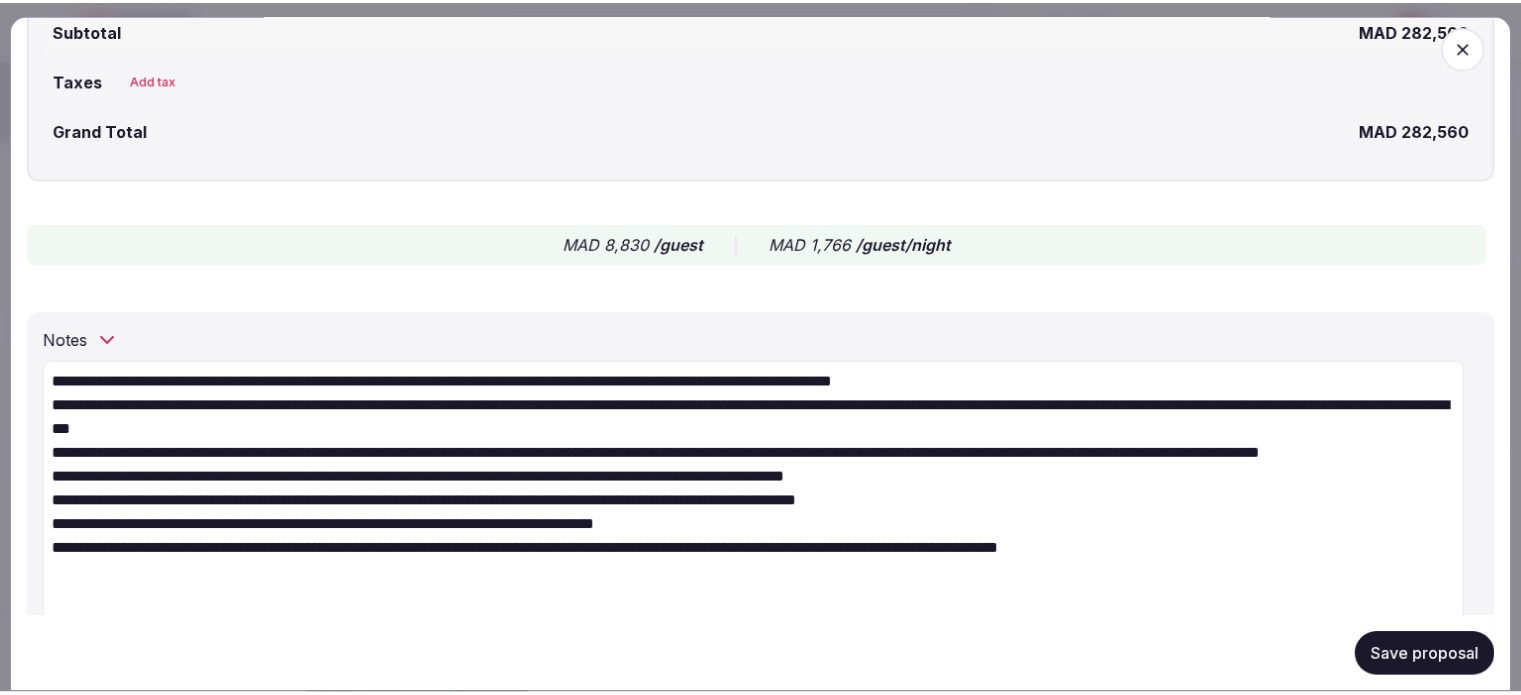 scroll, scrollTop: 4582, scrollLeft: 0, axis: vertical 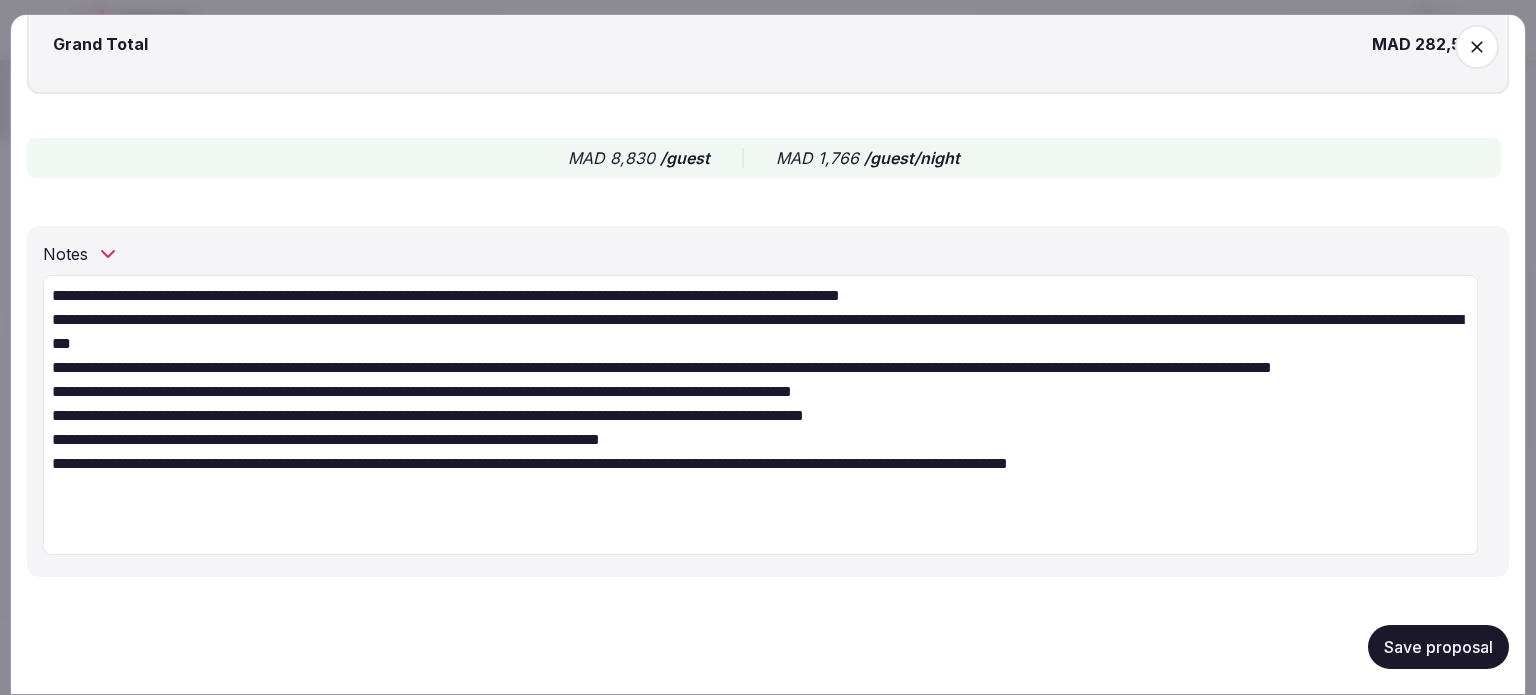 click 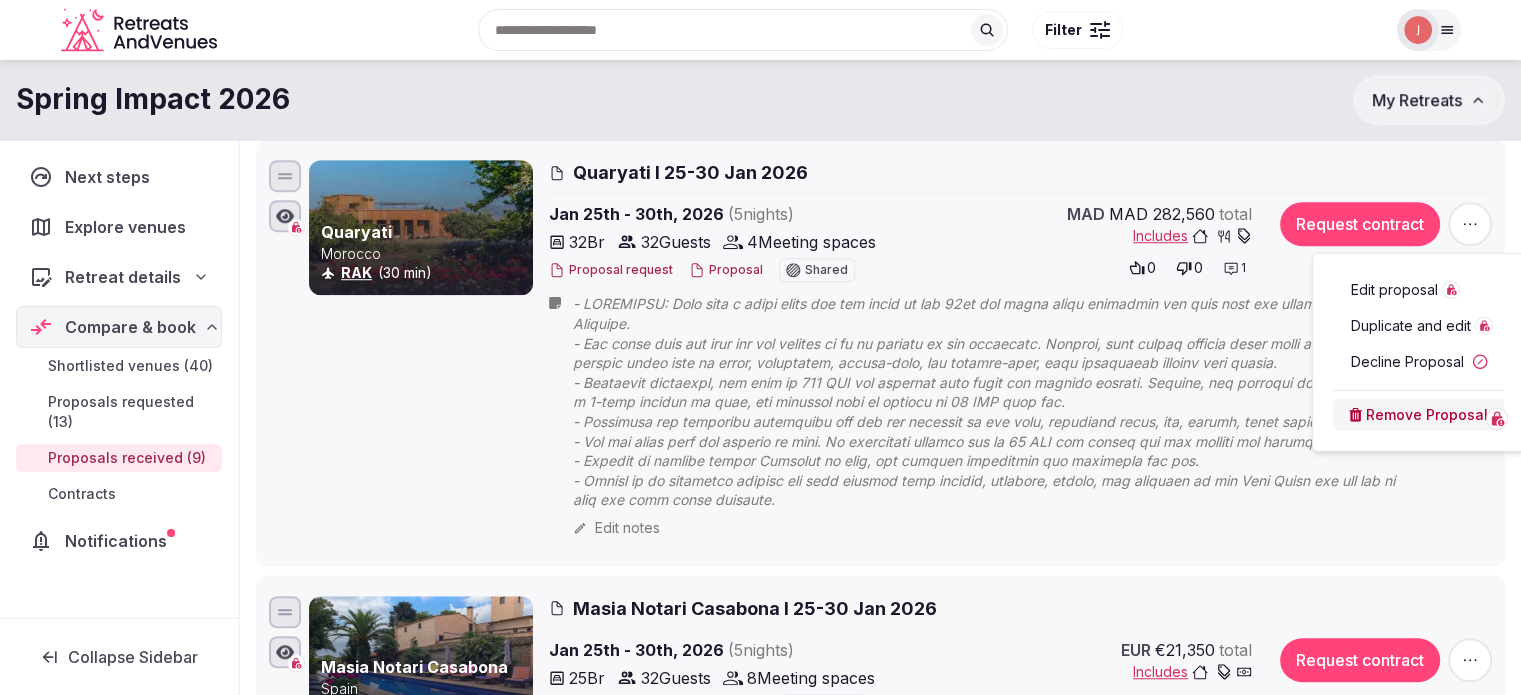 click on "Spring Impact [YEAR] My Retreats" at bounding box center [760, 100] 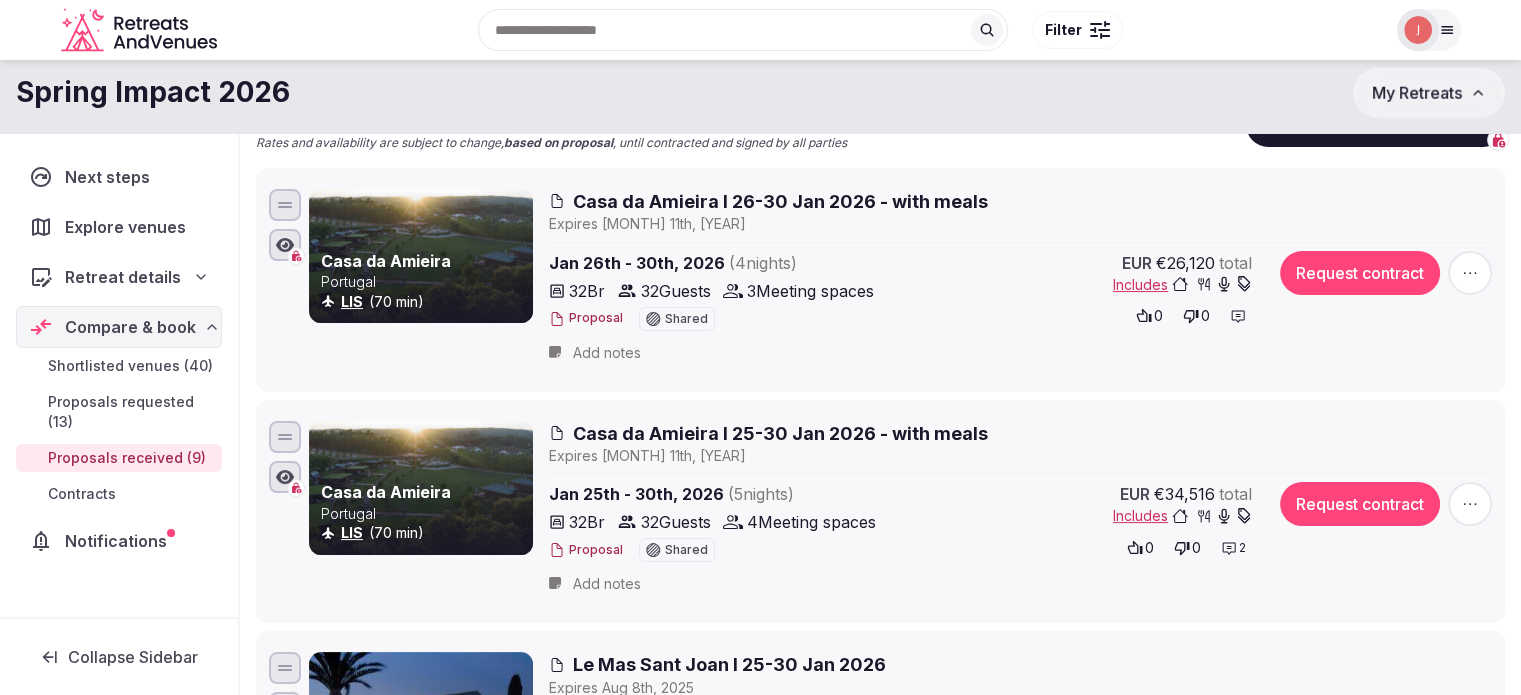scroll, scrollTop: 0, scrollLeft: 0, axis: both 